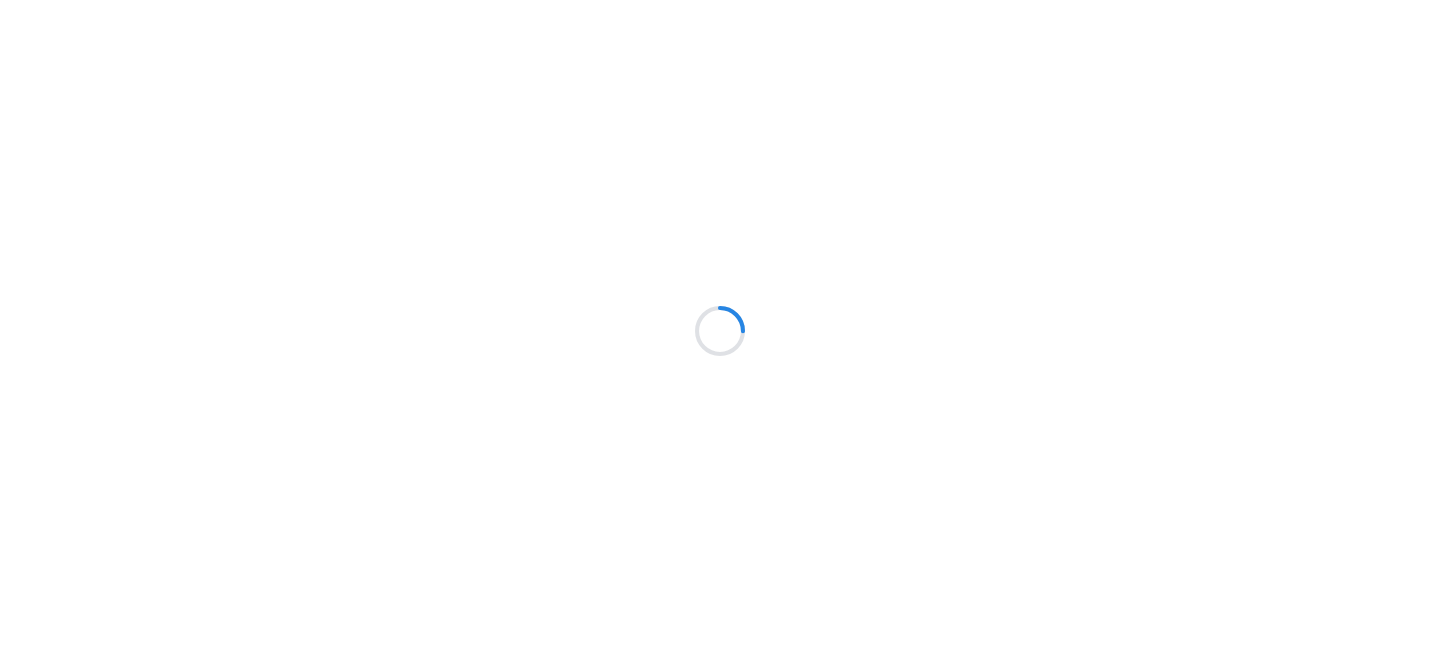 scroll, scrollTop: 0, scrollLeft: 0, axis: both 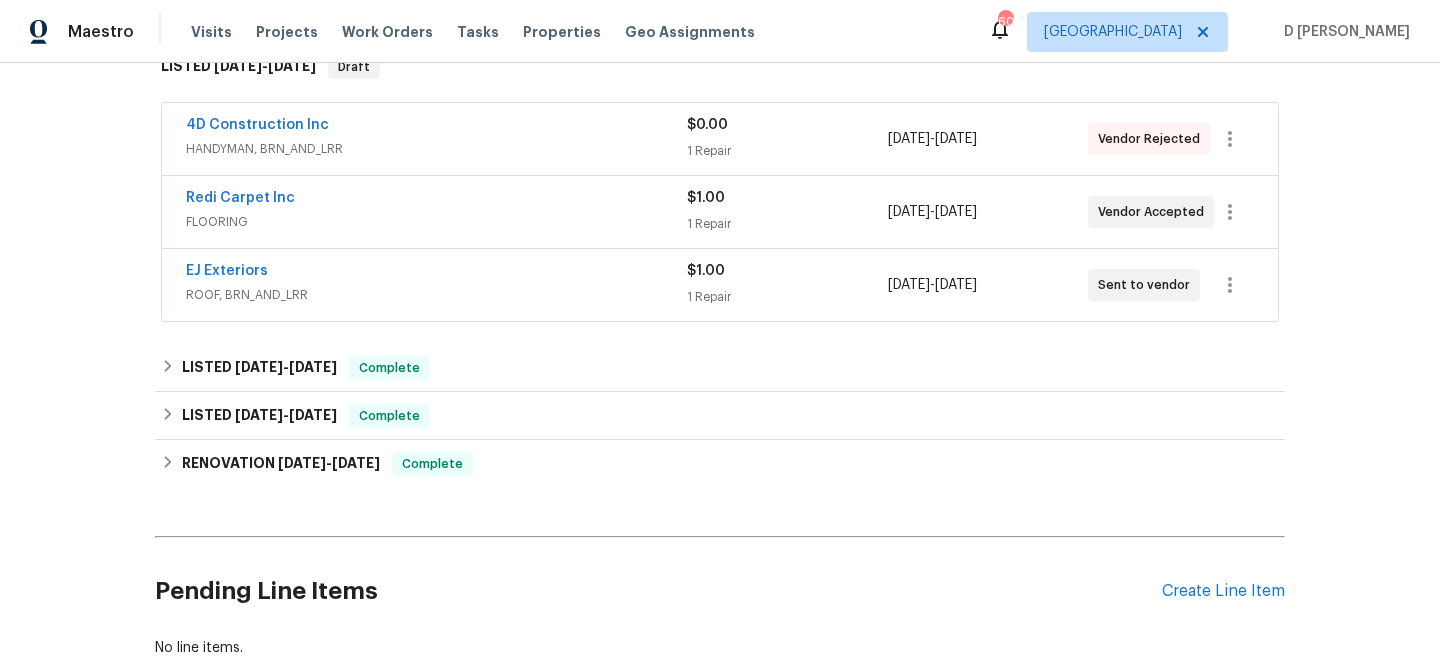 click on "ROOF, BRN_AND_LRR" at bounding box center (436, 295) 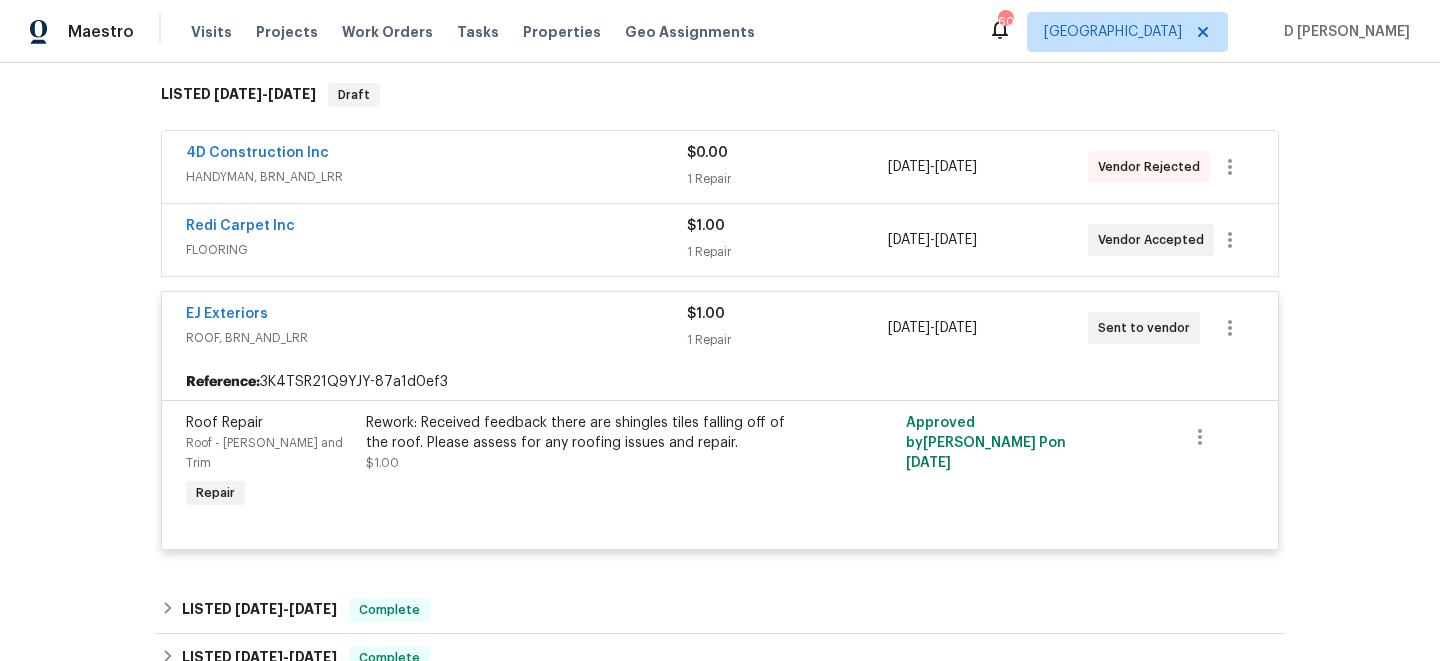 scroll, scrollTop: 315, scrollLeft: 0, axis: vertical 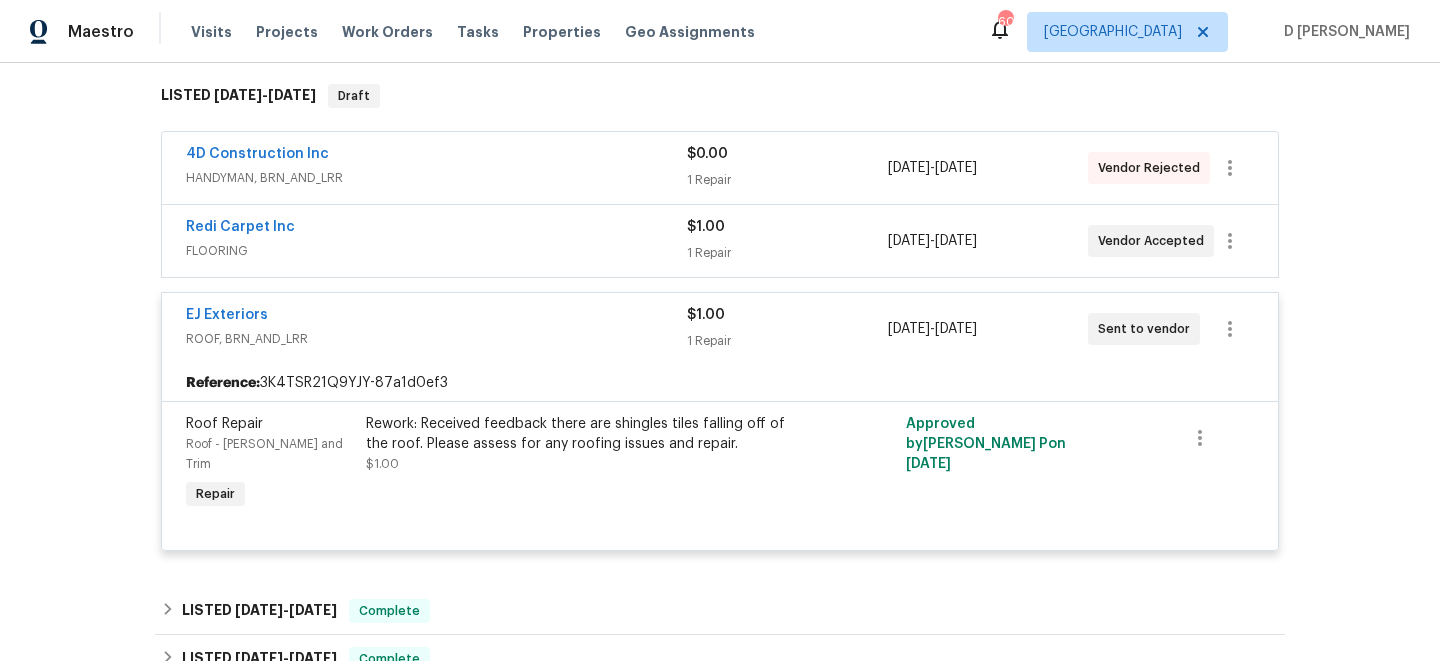 click on "Redi Carpet Inc" at bounding box center [436, 229] 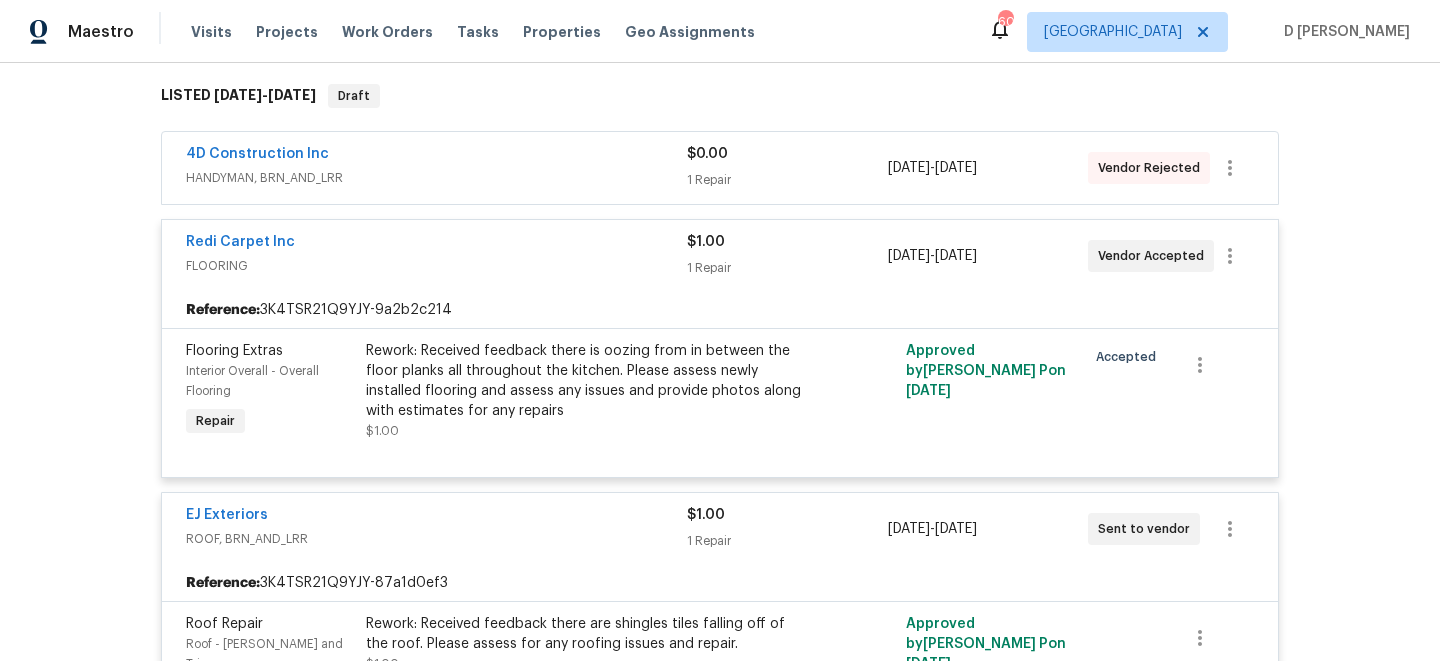 click on "Redi Carpet Inc" at bounding box center (436, 244) 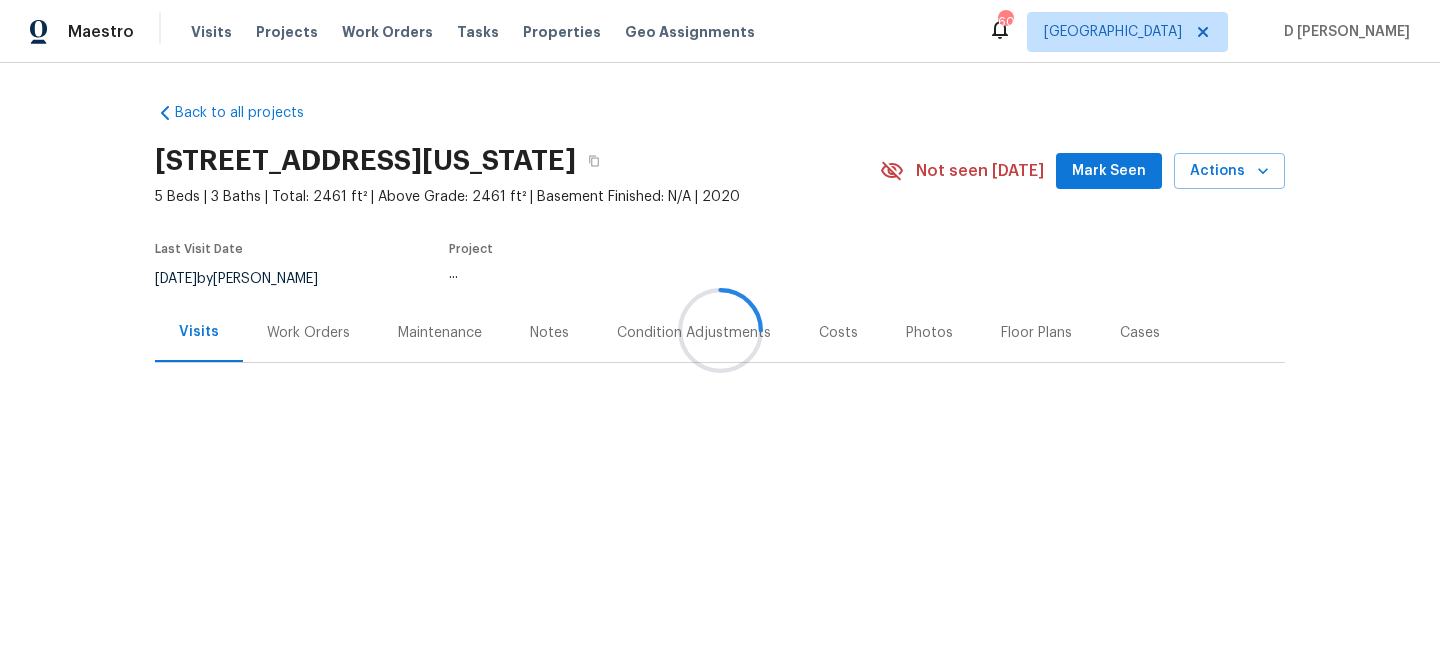scroll, scrollTop: 0, scrollLeft: 0, axis: both 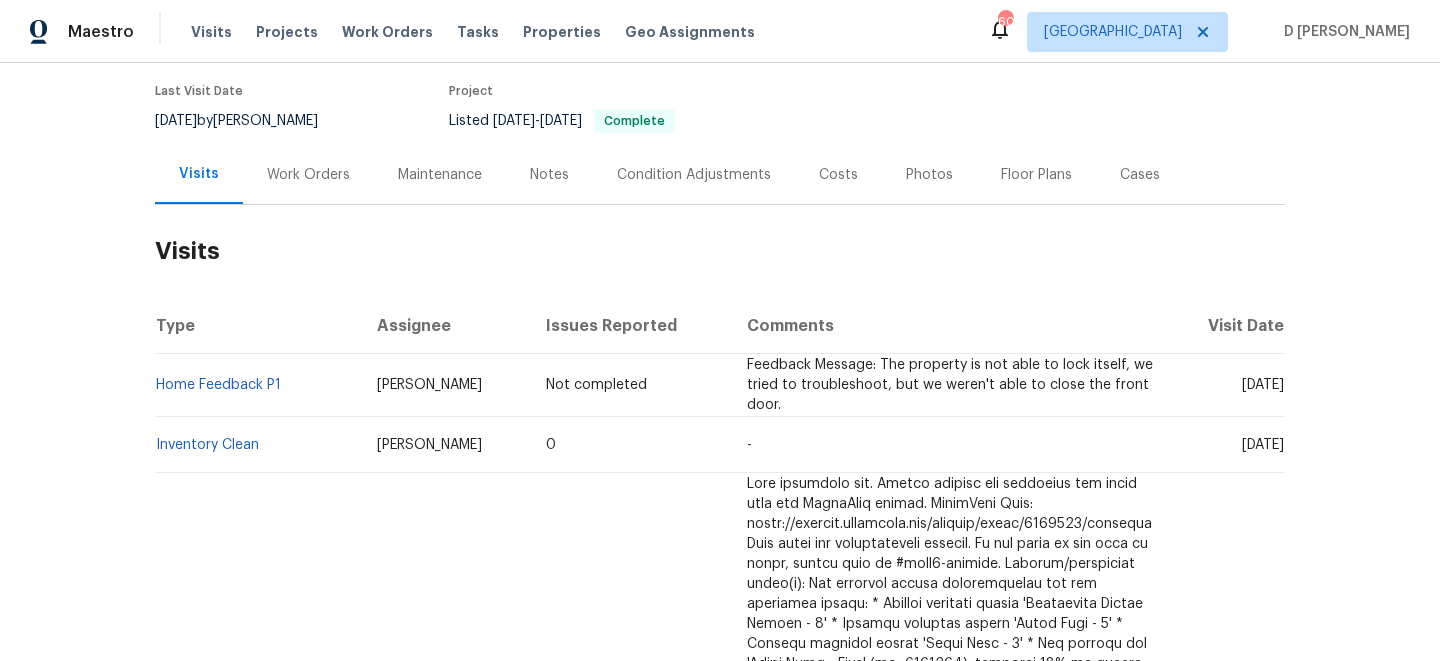 click on "Work Orders" at bounding box center (308, 174) 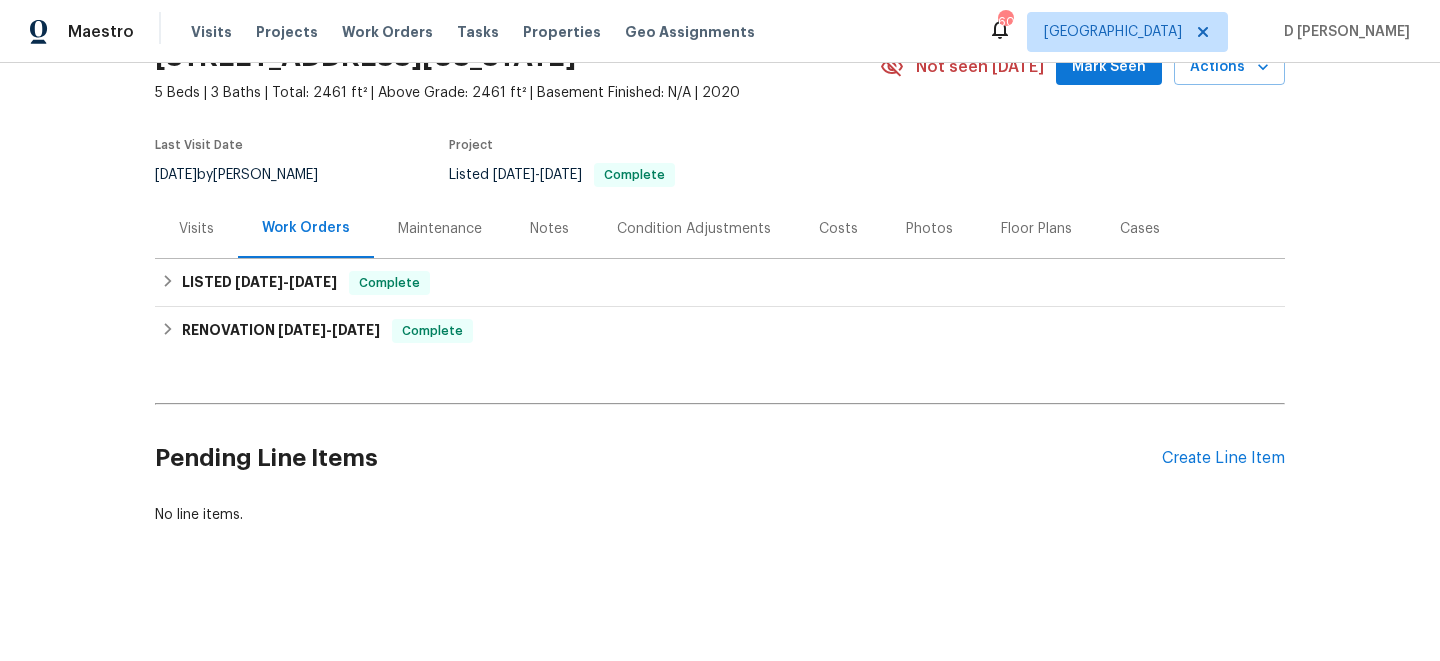 scroll, scrollTop: 104, scrollLeft: 0, axis: vertical 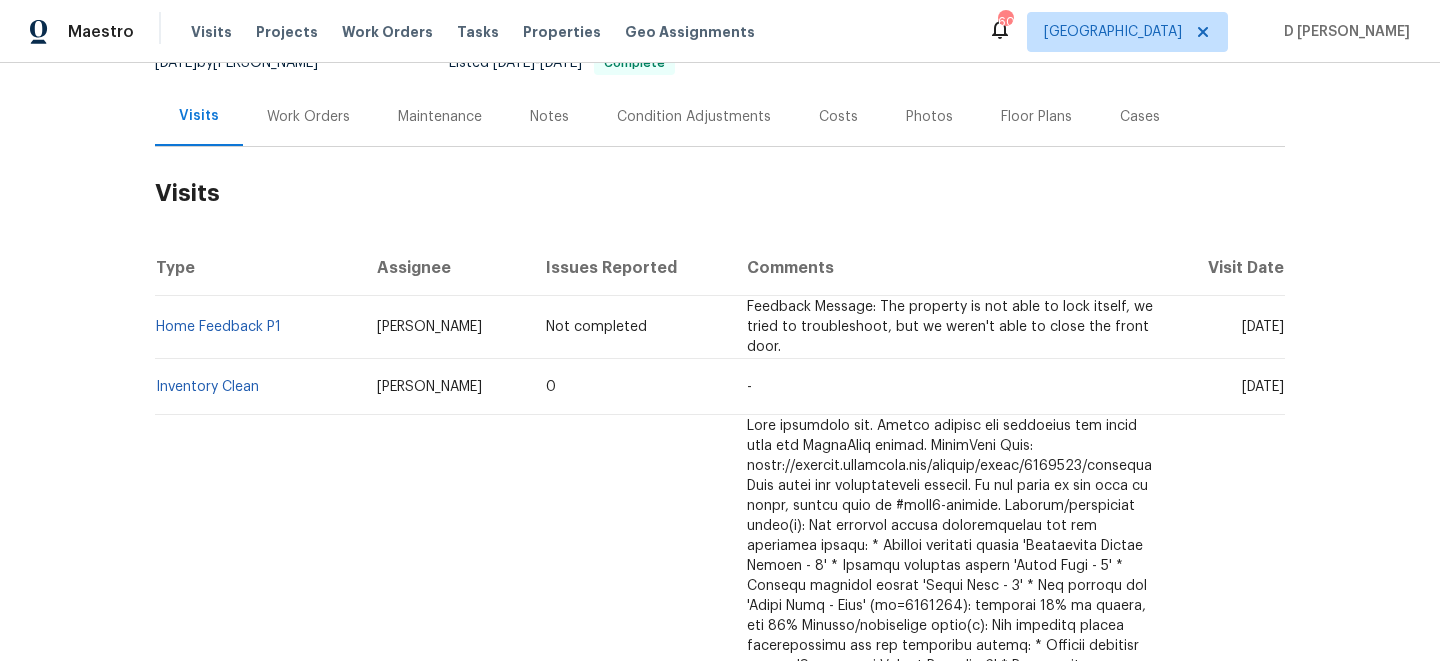 click on "Work Orders" at bounding box center [308, 116] 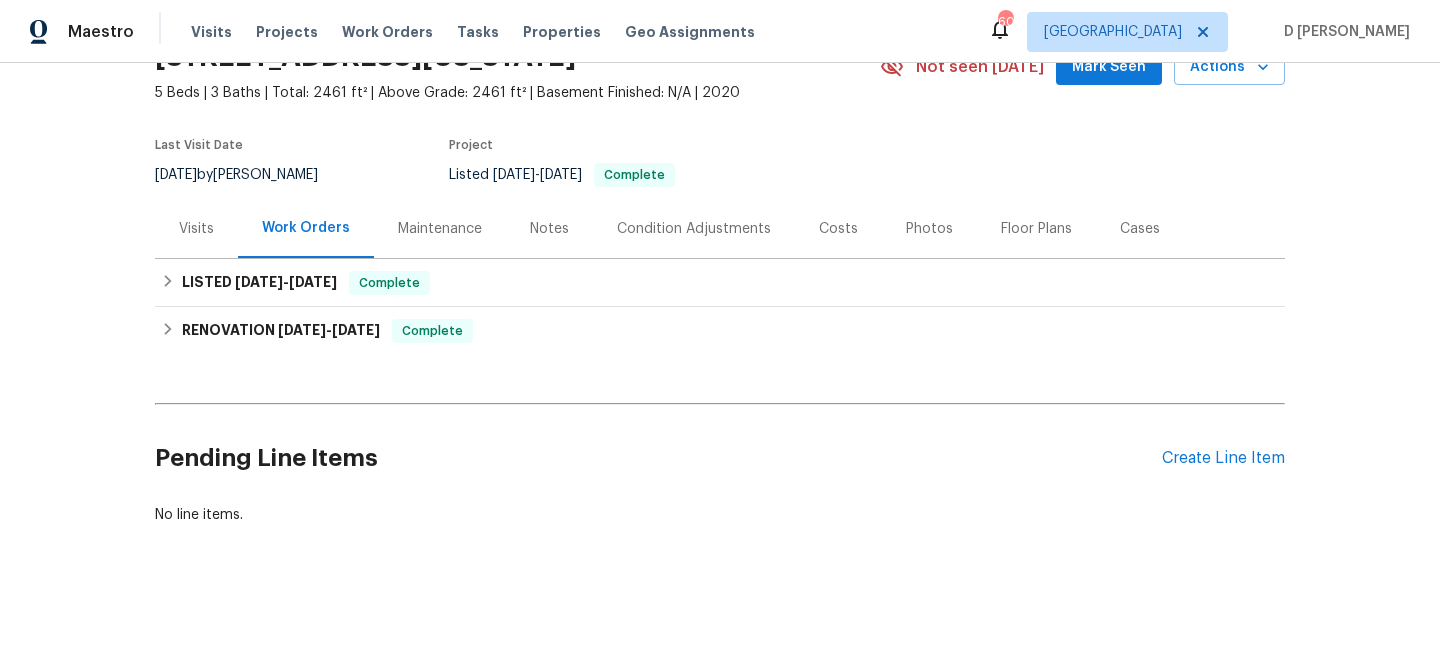 click on "Visits" at bounding box center (196, 229) 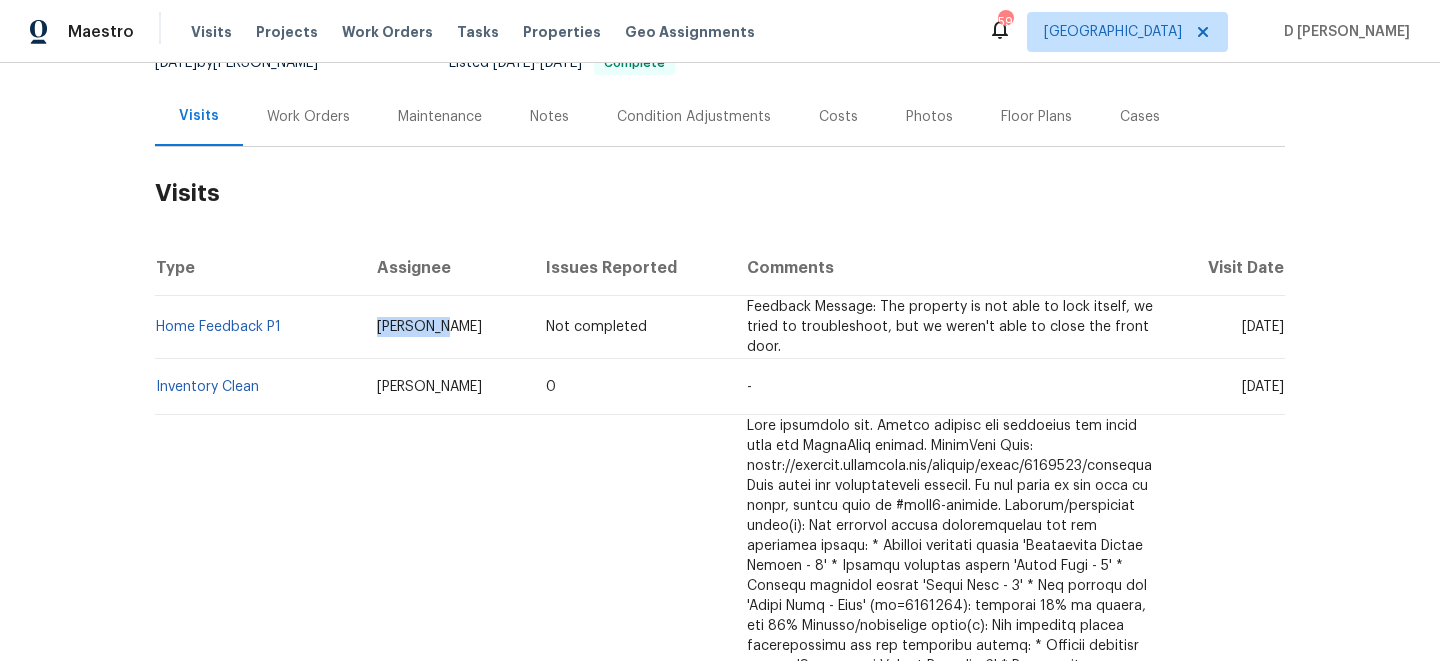 drag, startPoint x: 362, startPoint y: 322, endPoint x: 433, endPoint y: 321, distance: 71.00704 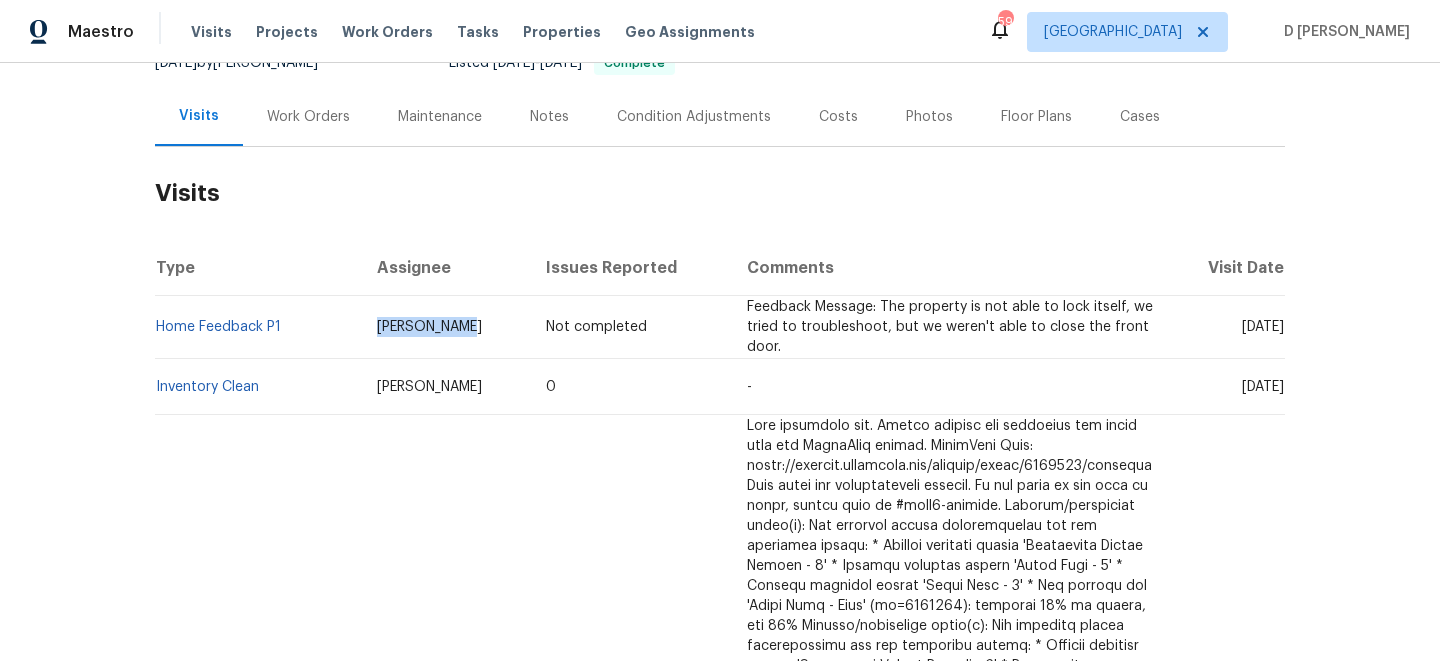drag, startPoint x: 468, startPoint y: 326, endPoint x: 365, endPoint y: 324, distance: 103.01942 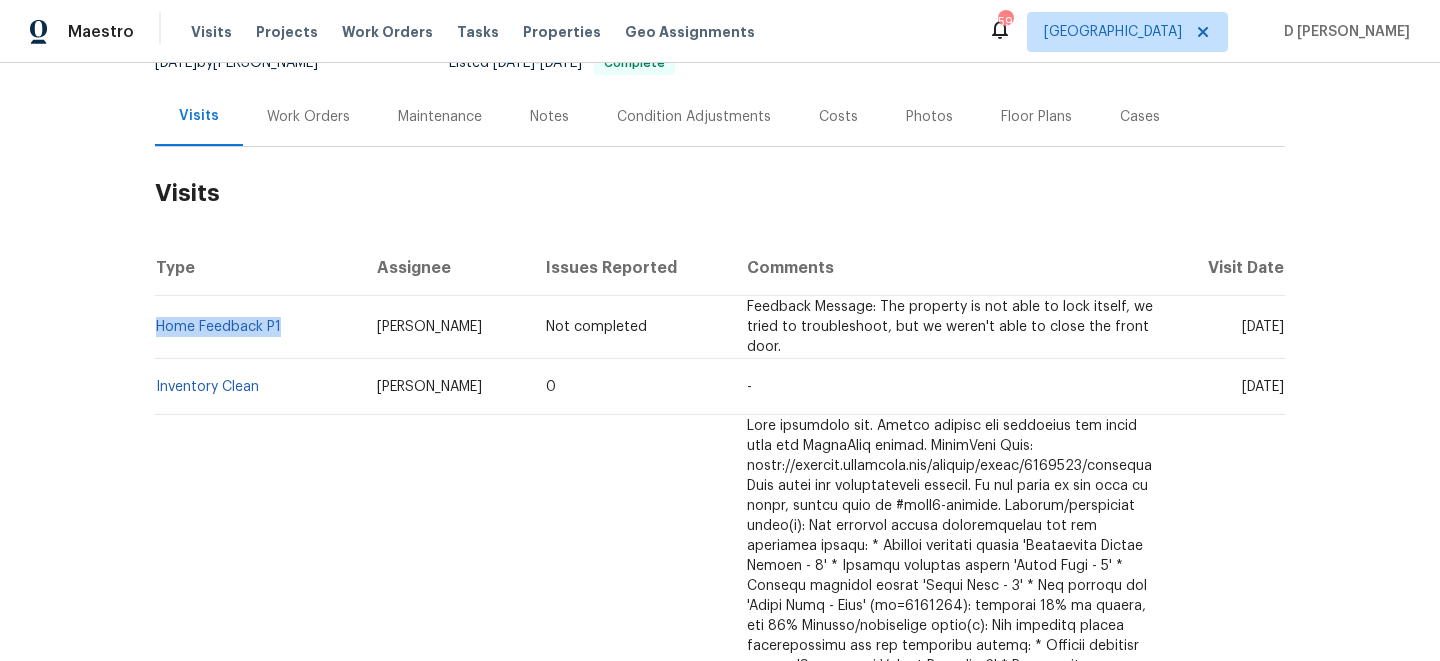 drag, startPoint x: 297, startPoint y: 321, endPoint x: 158, endPoint y: 319, distance: 139.01439 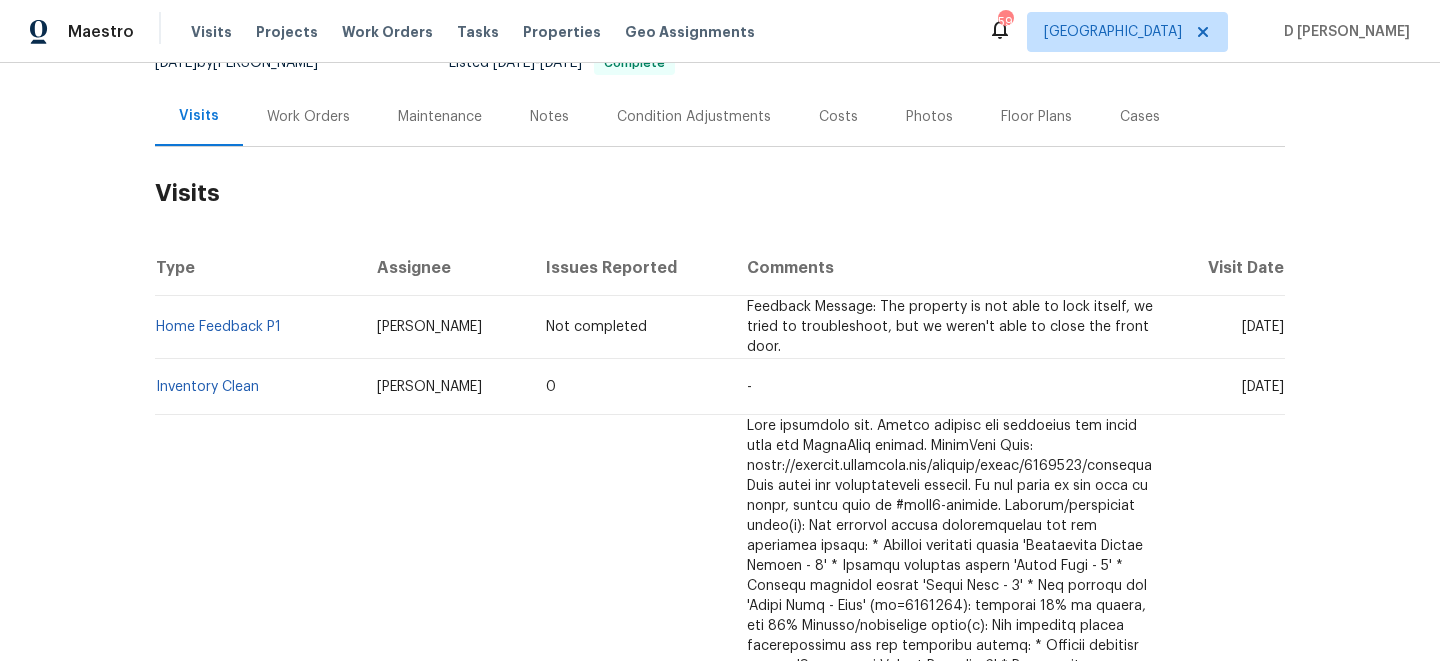 click on "Work Orders" at bounding box center [308, 116] 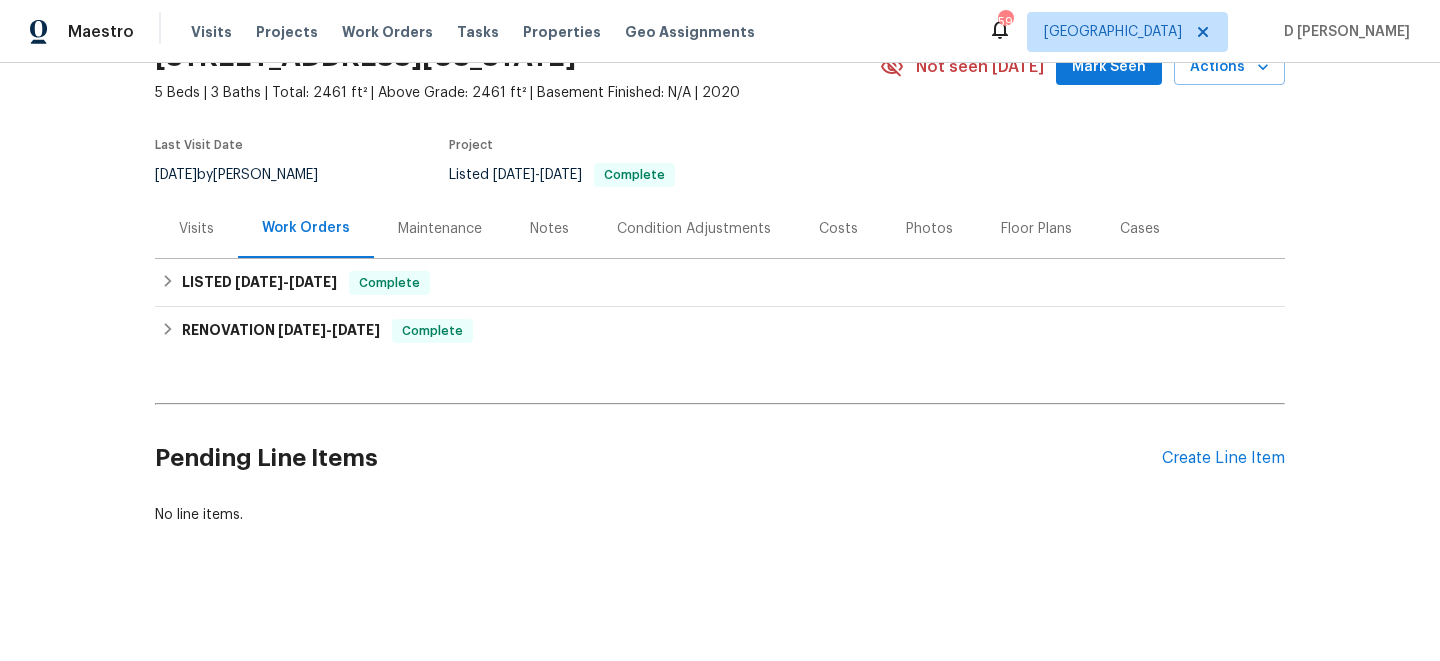 scroll, scrollTop: 0, scrollLeft: 0, axis: both 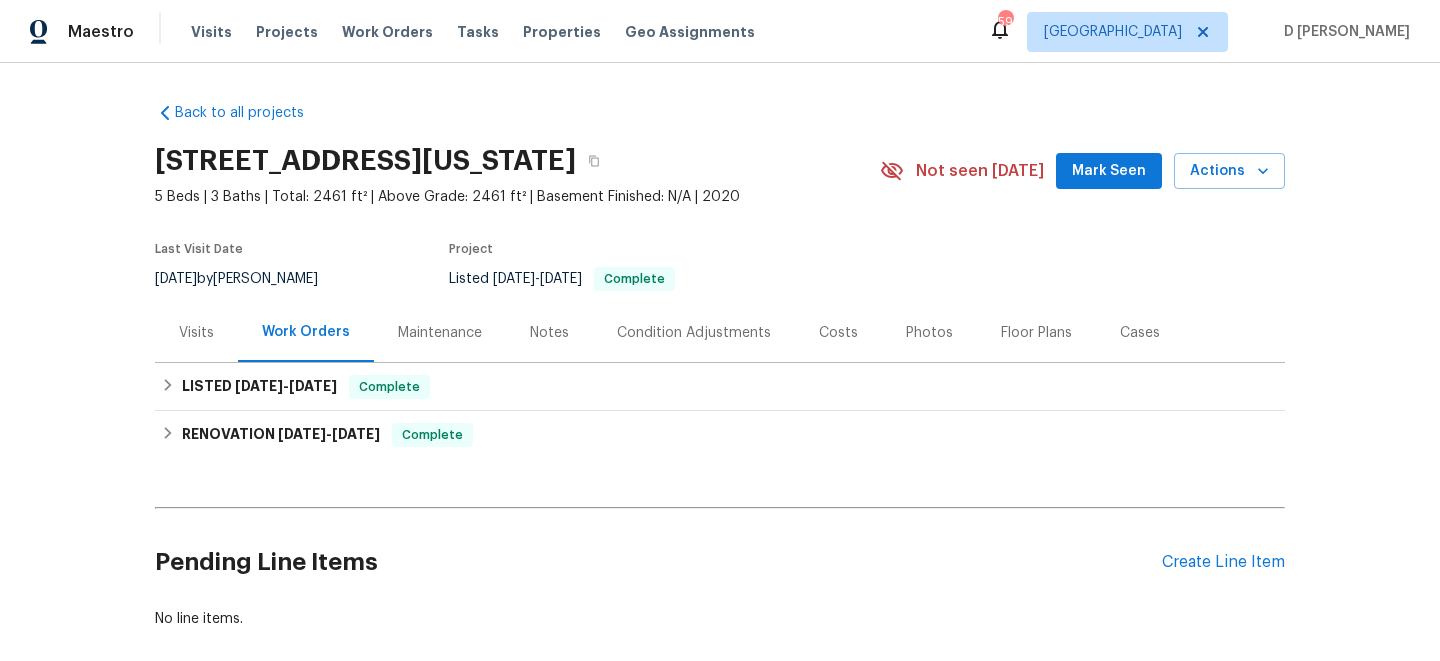 click on "Visits" at bounding box center (196, 332) 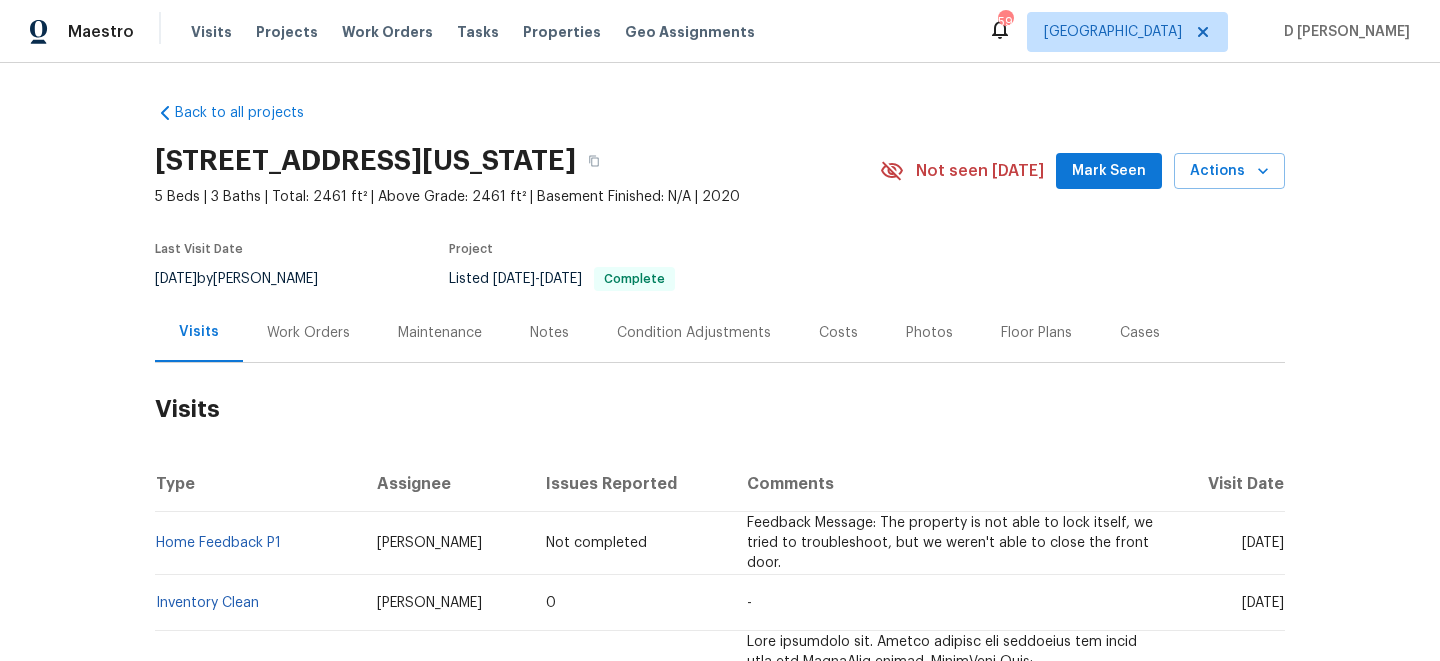 scroll, scrollTop: 192, scrollLeft: 0, axis: vertical 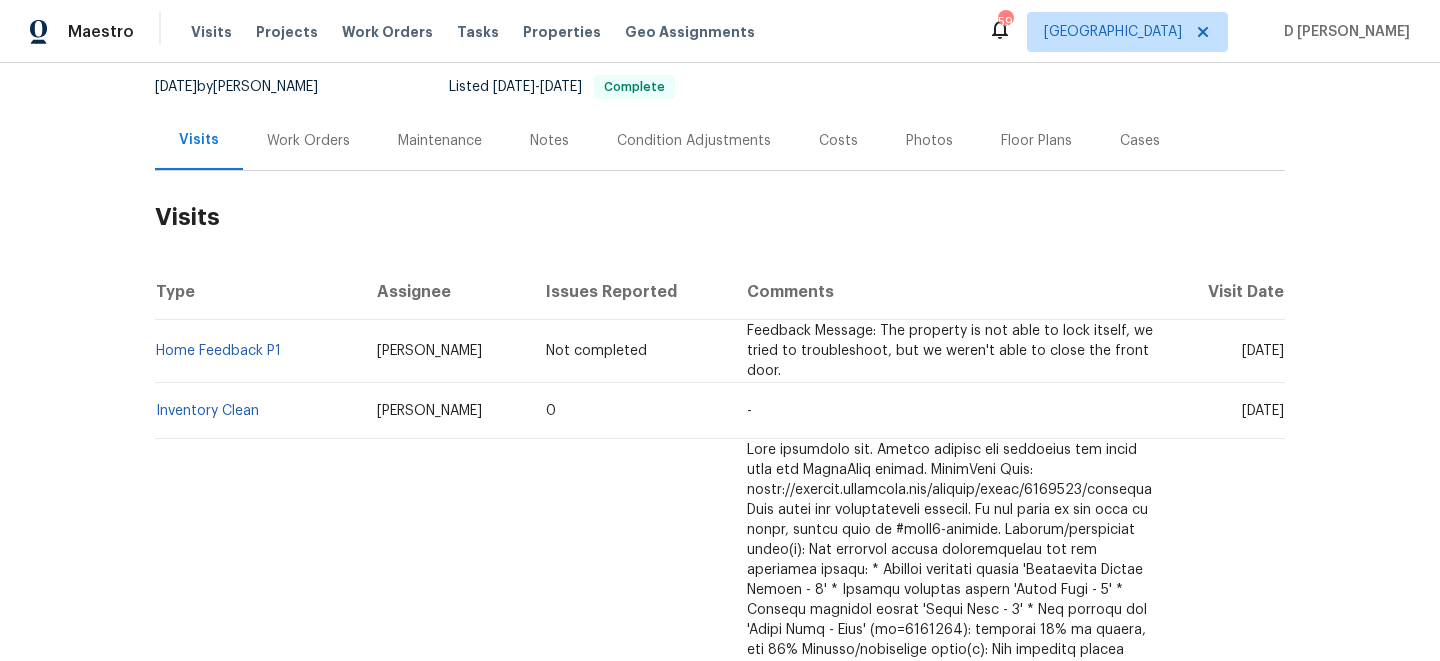 drag, startPoint x: 1210, startPoint y: 411, endPoint x: 1243, endPoint y: 406, distance: 33.37664 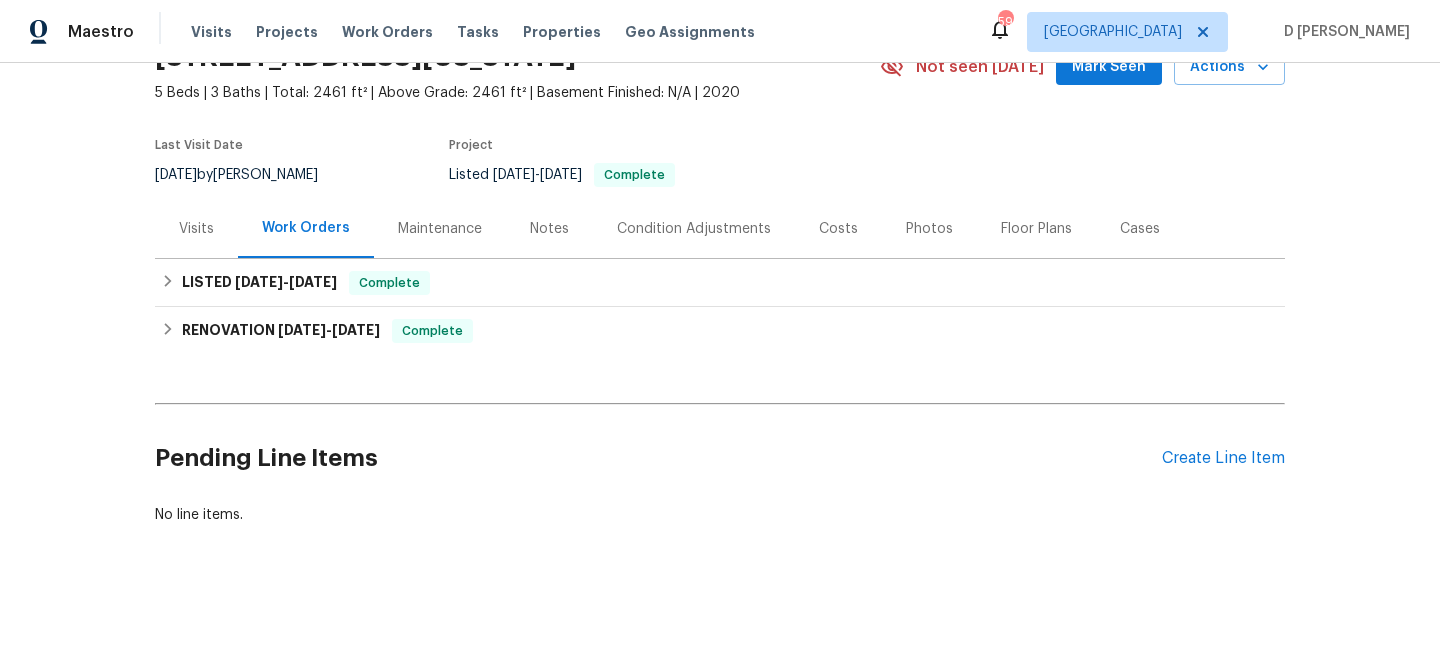 scroll, scrollTop: 104, scrollLeft: 0, axis: vertical 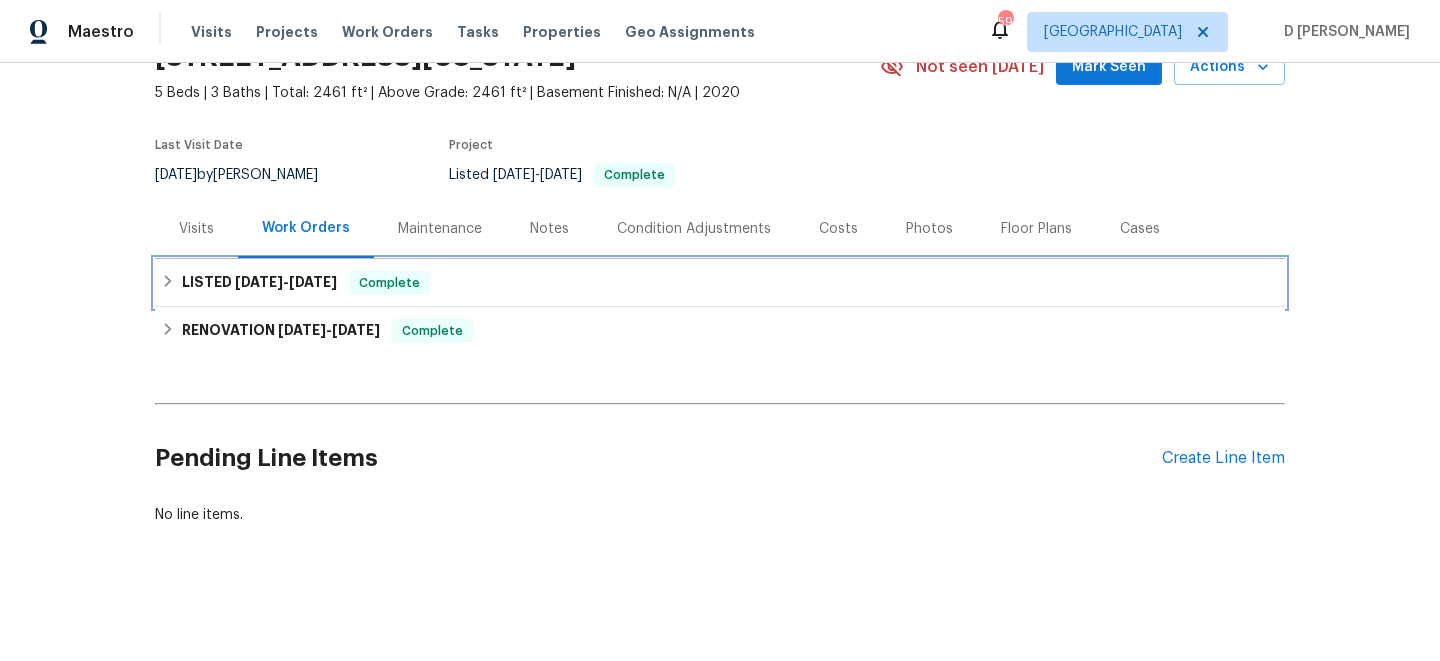 click on "LISTED   5/3/25  -  5/5/25 Complete" at bounding box center (720, 283) 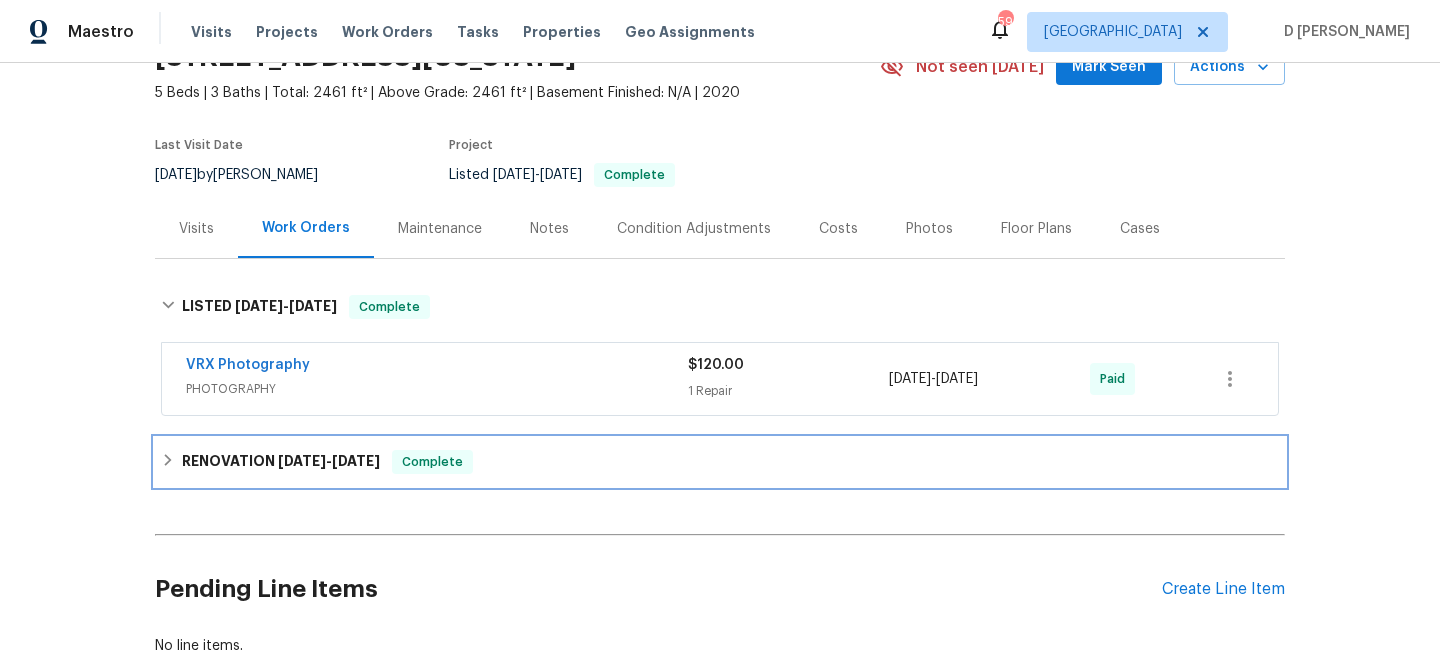 click on "RENOVATION   4/21/25  -  4/30/25 Complete" at bounding box center (720, 462) 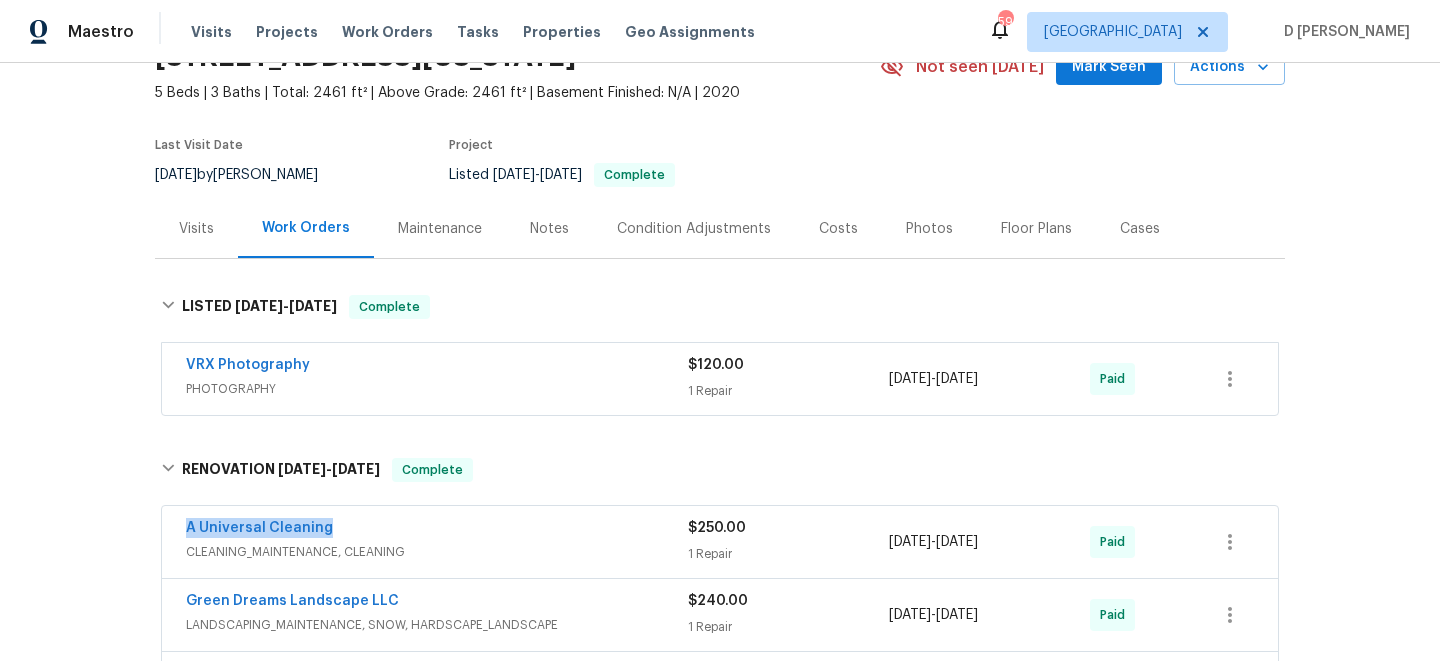 drag, startPoint x: 170, startPoint y: 536, endPoint x: 379, endPoint y: 524, distance: 209.34421 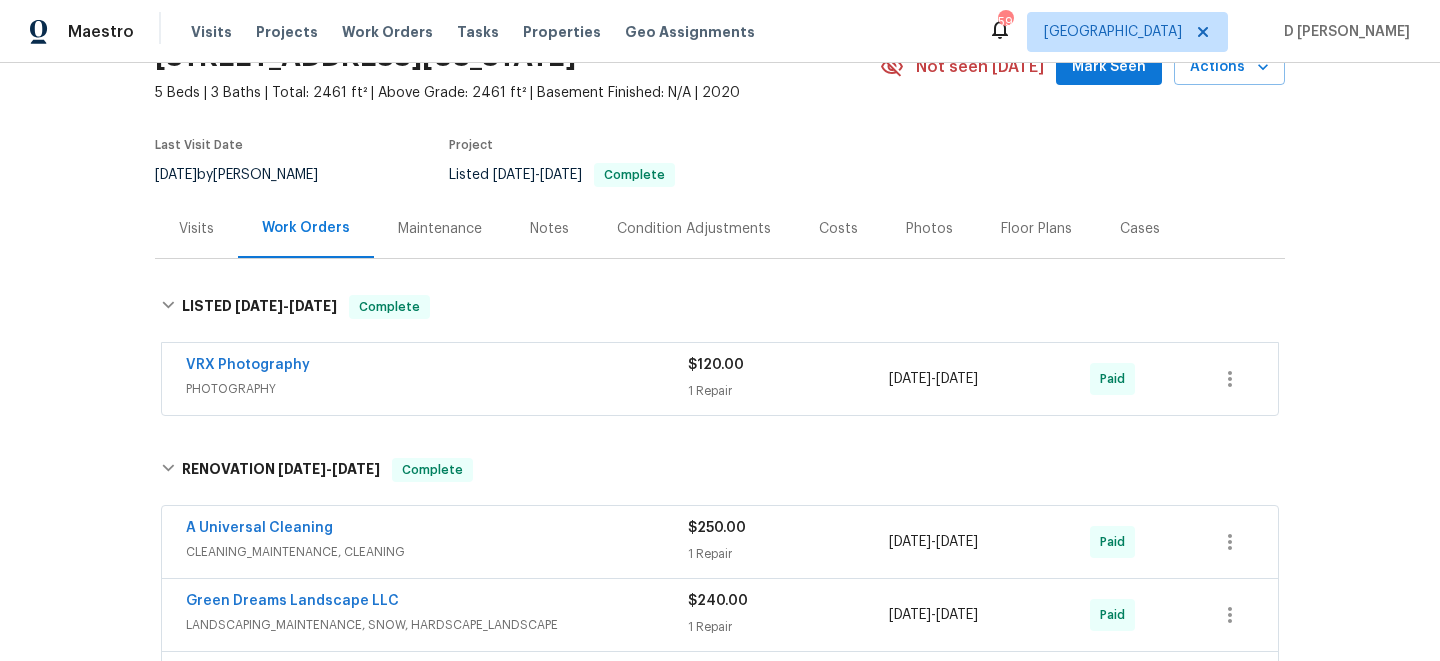 click on "Visits" at bounding box center [196, 229] 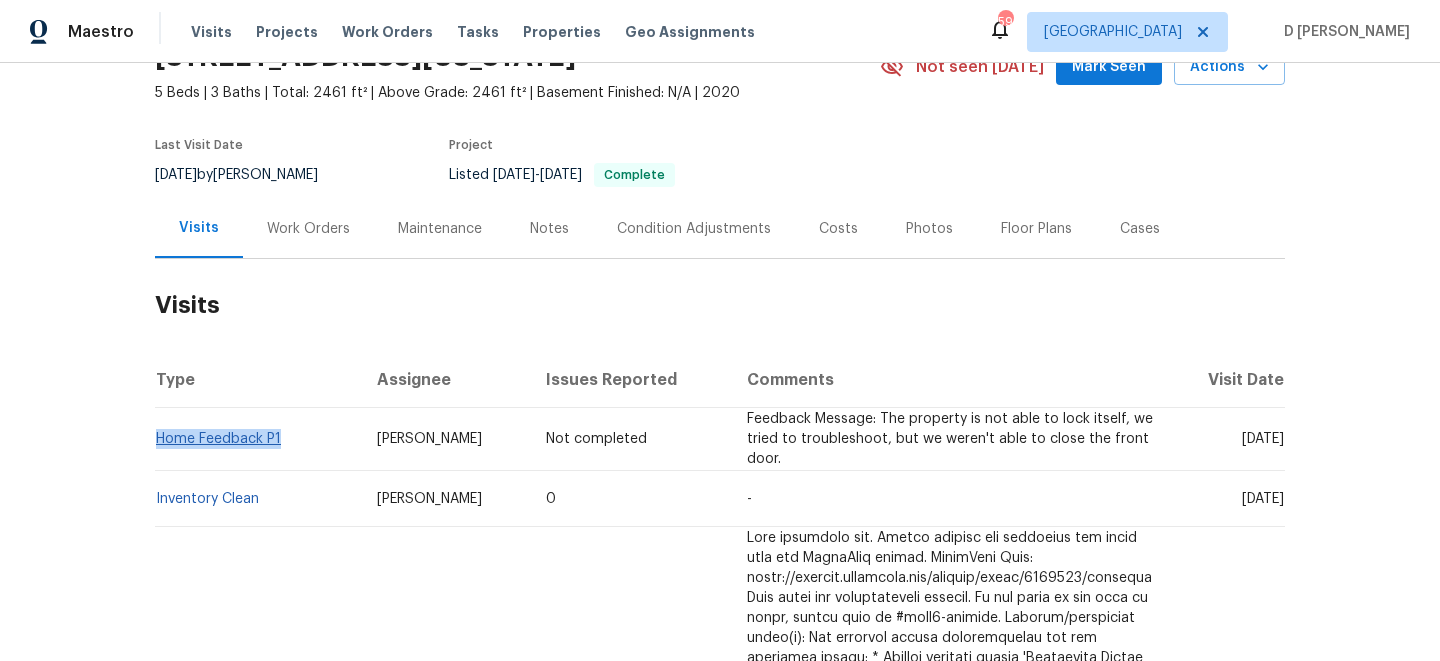 drag, startPoint x: 286, startPoint y: 443, endPoint x: 159, endPoint y: 438, distance: 127.09839 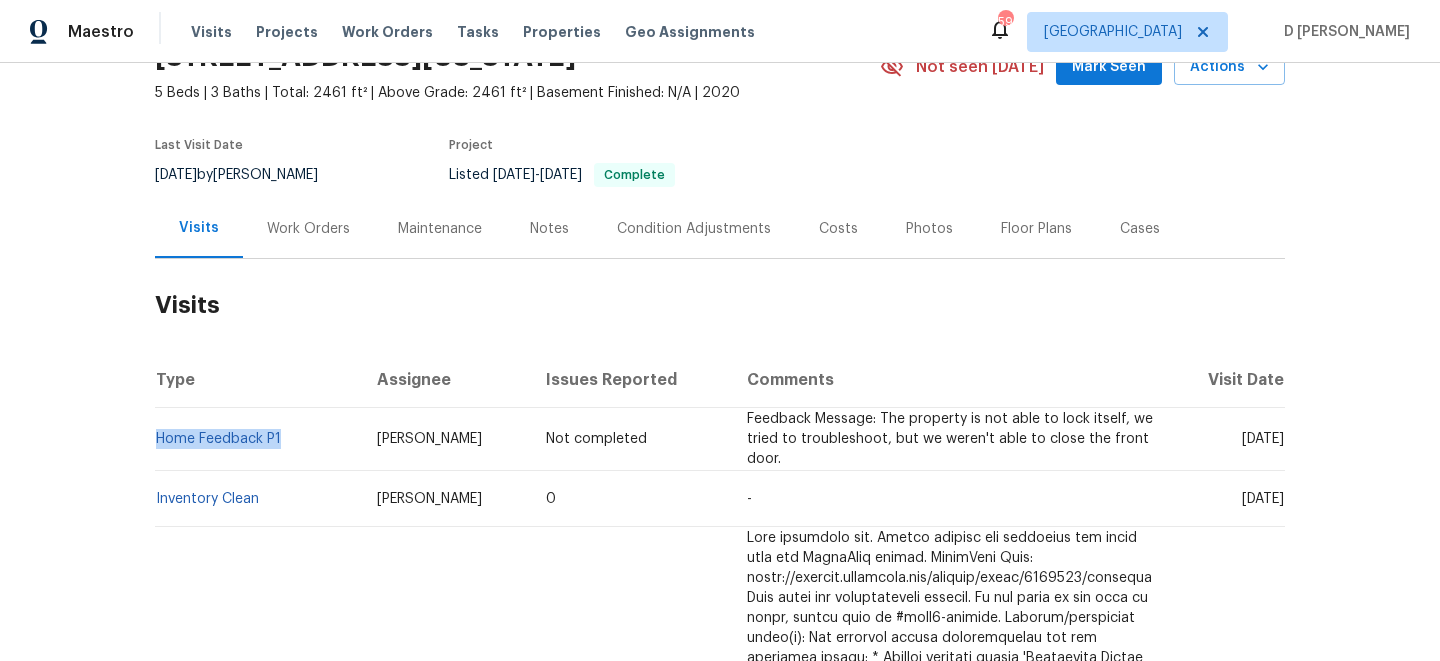 copy on "Home Feedback P1" 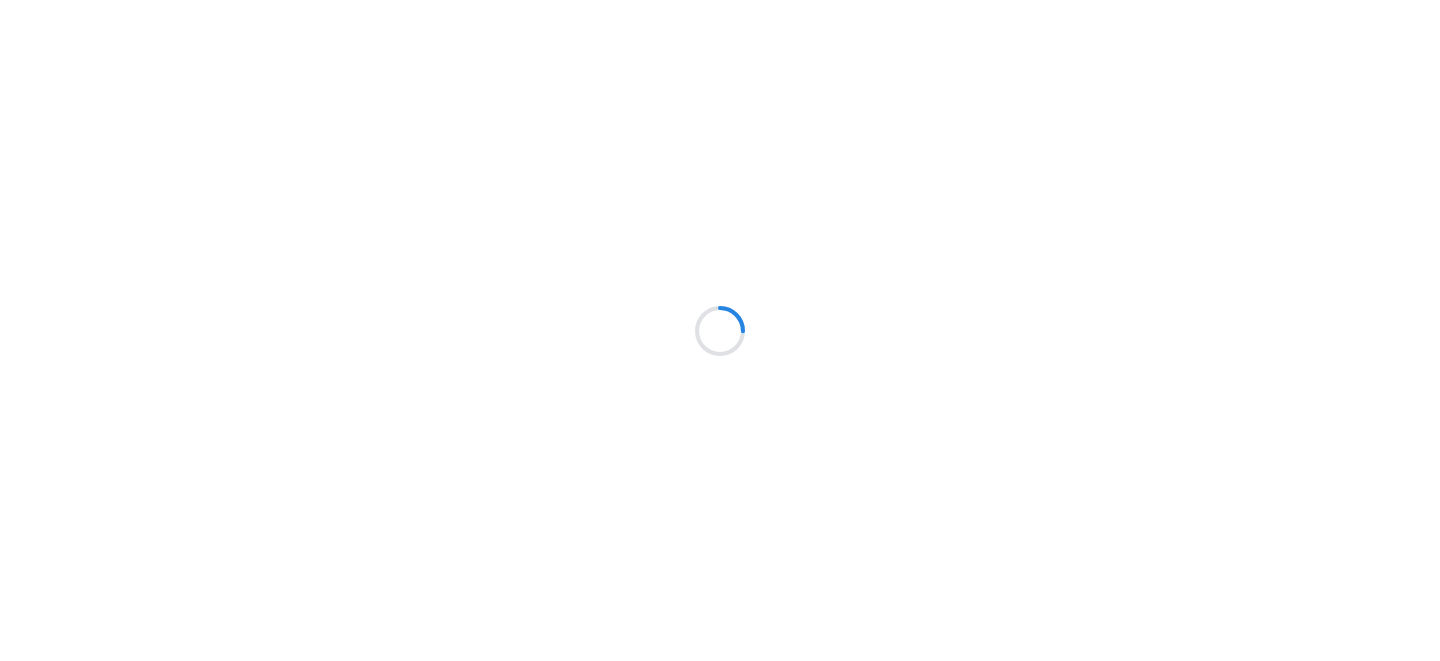 scroll, scrollTop: 0, scrollLeft: 0, axis: both 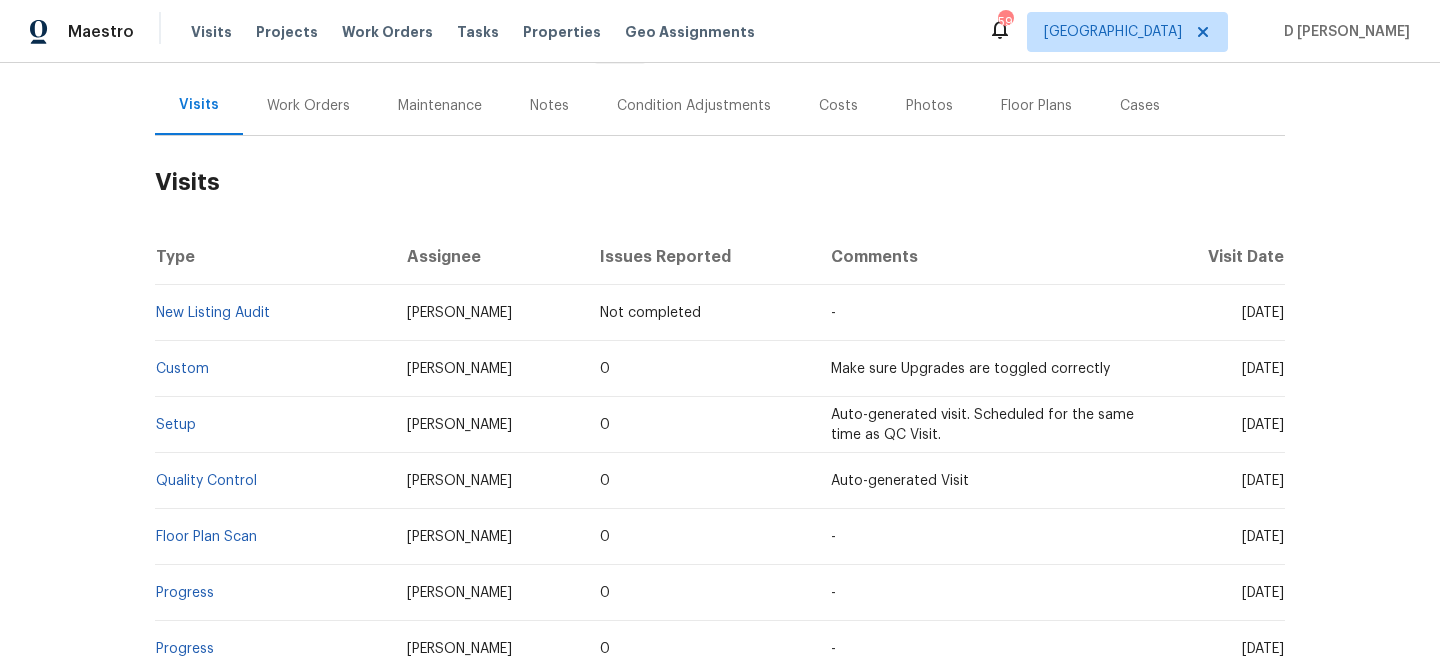 click on "Work Orders" at bounding box center (308, 106) 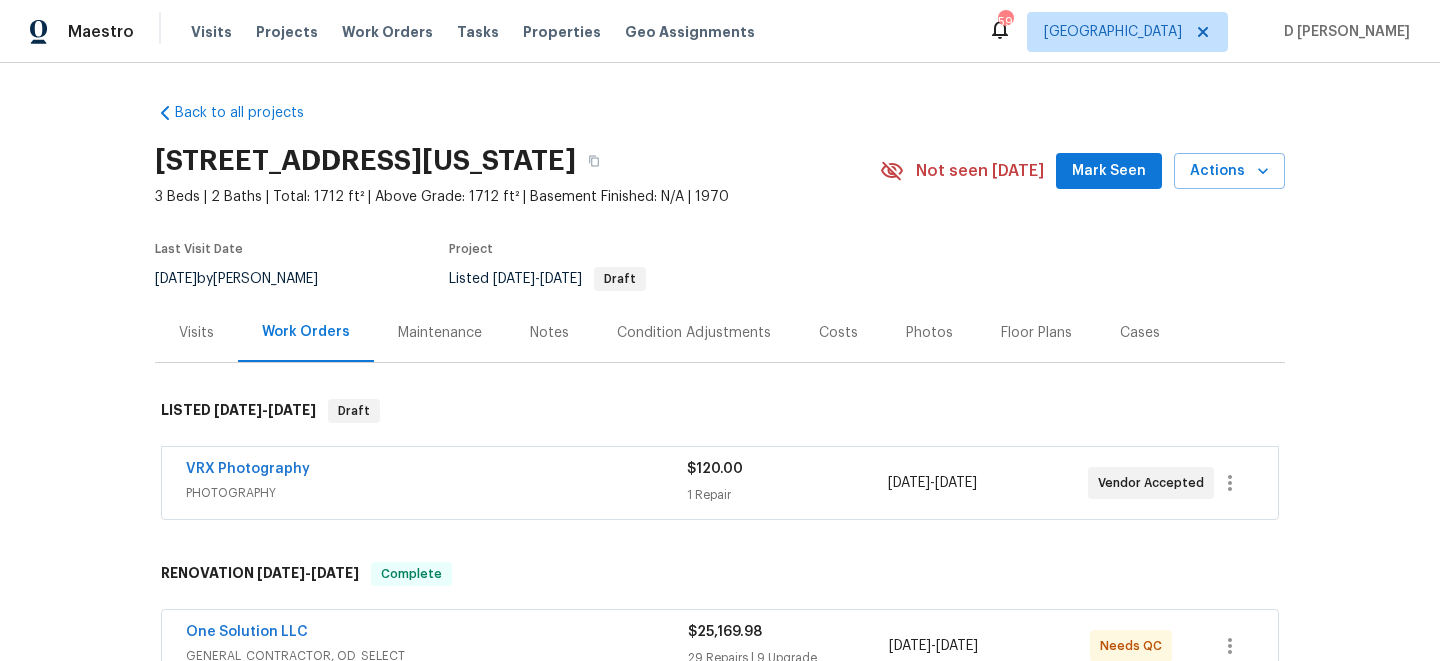 scroll, scrollTop: 72, scrollLeft: 0, axis: vertical 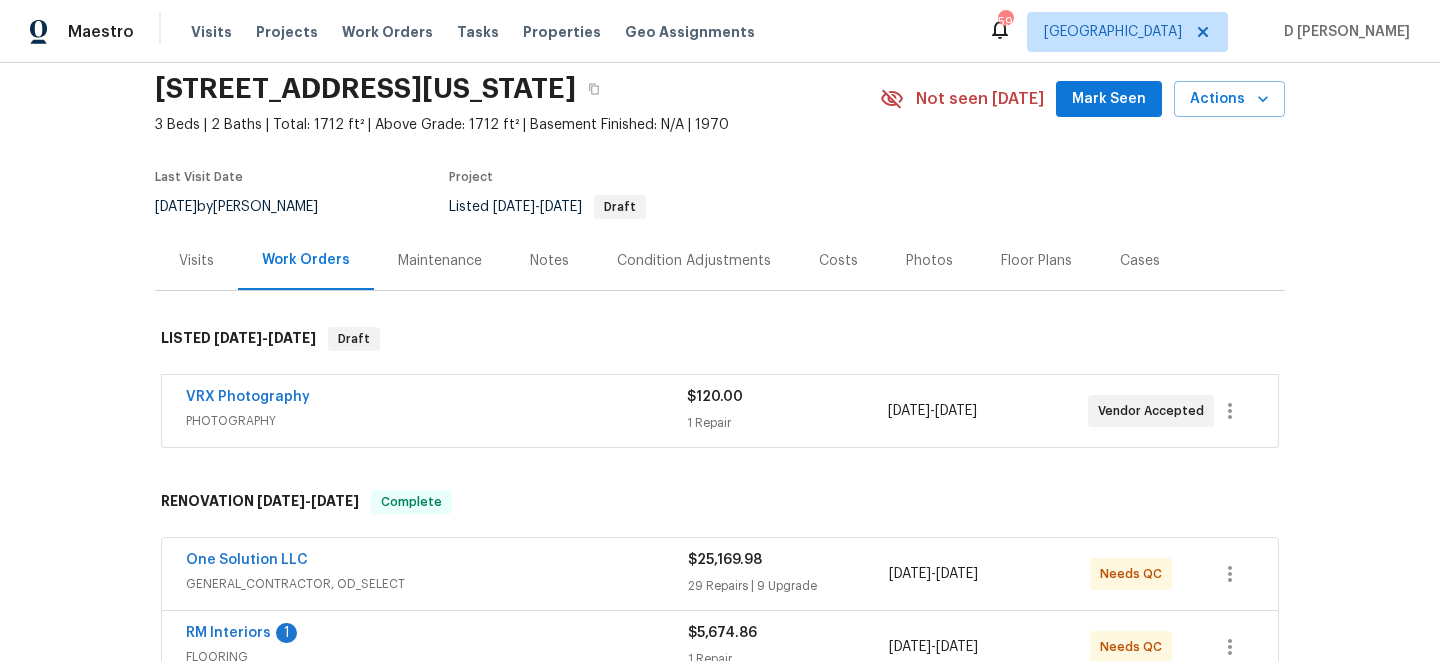 click on "Visits" at bounding box center [196, 261] 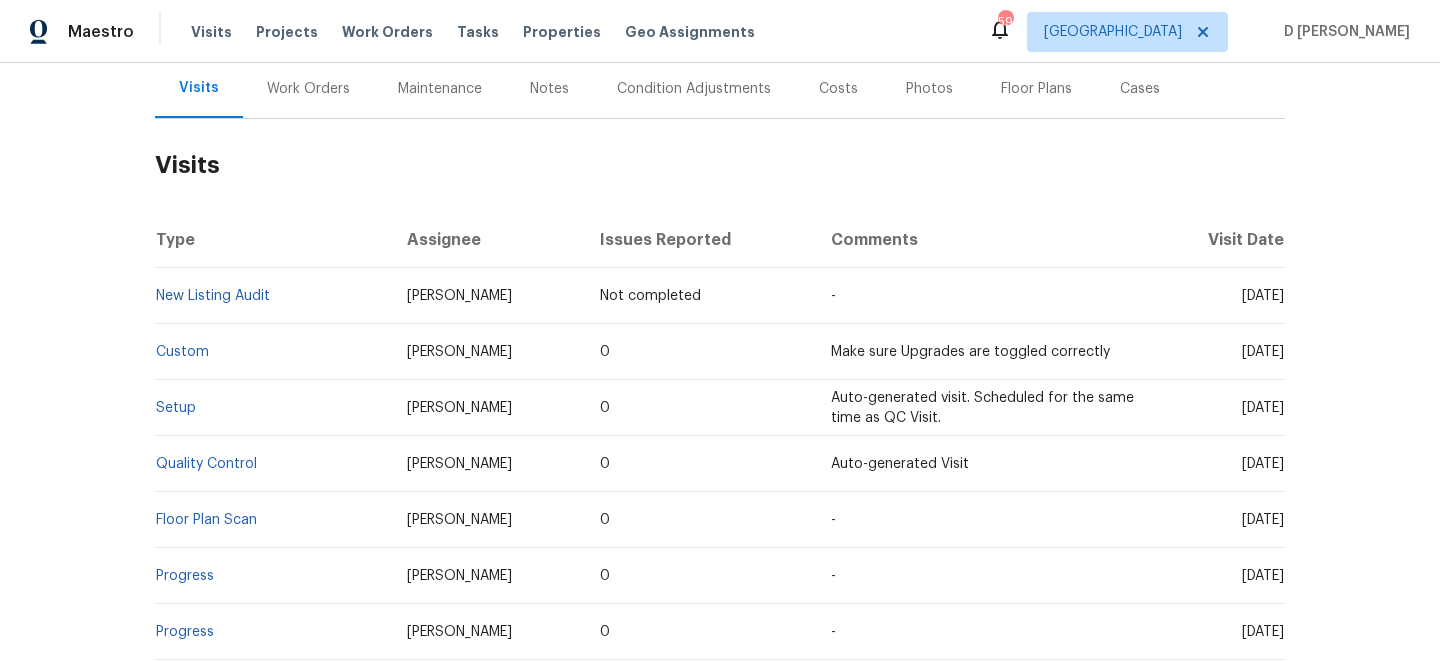 scroll, scrollTop: 229, scrollLeft: 0, axis: vertical 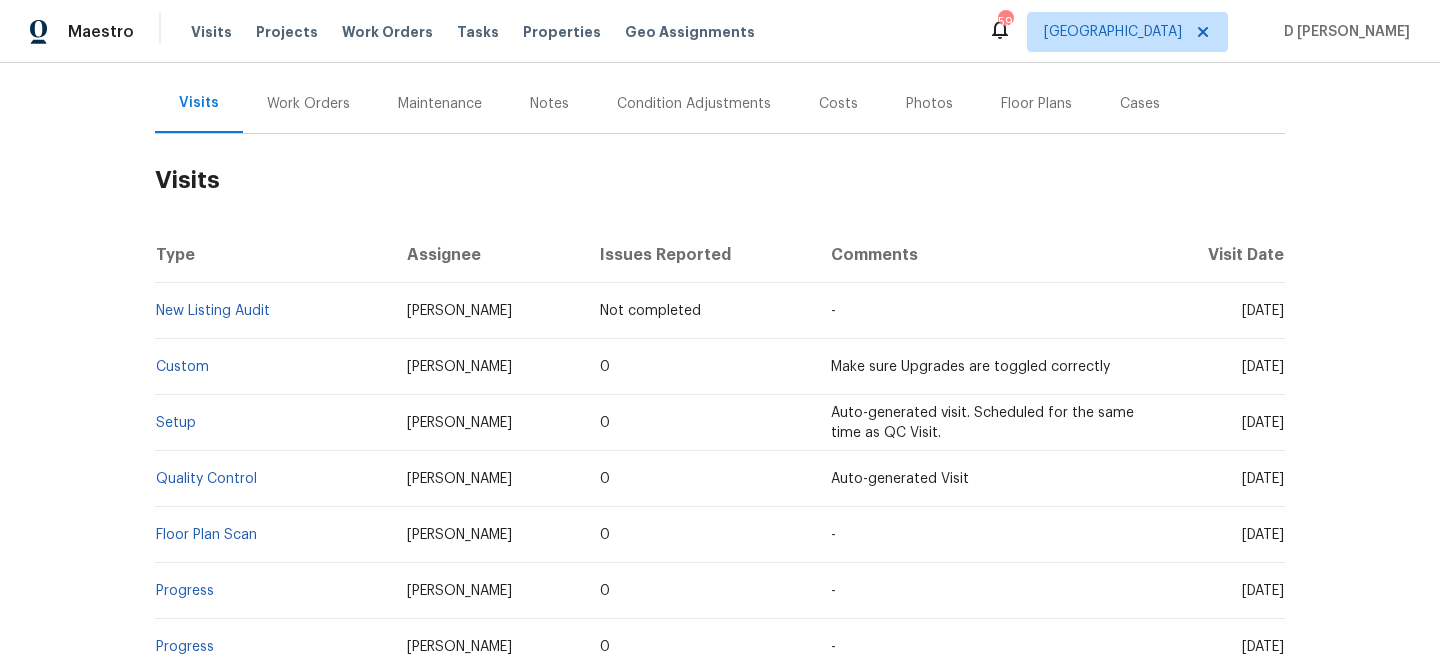 click on "Work Orders" at bounding box center (308, 104) 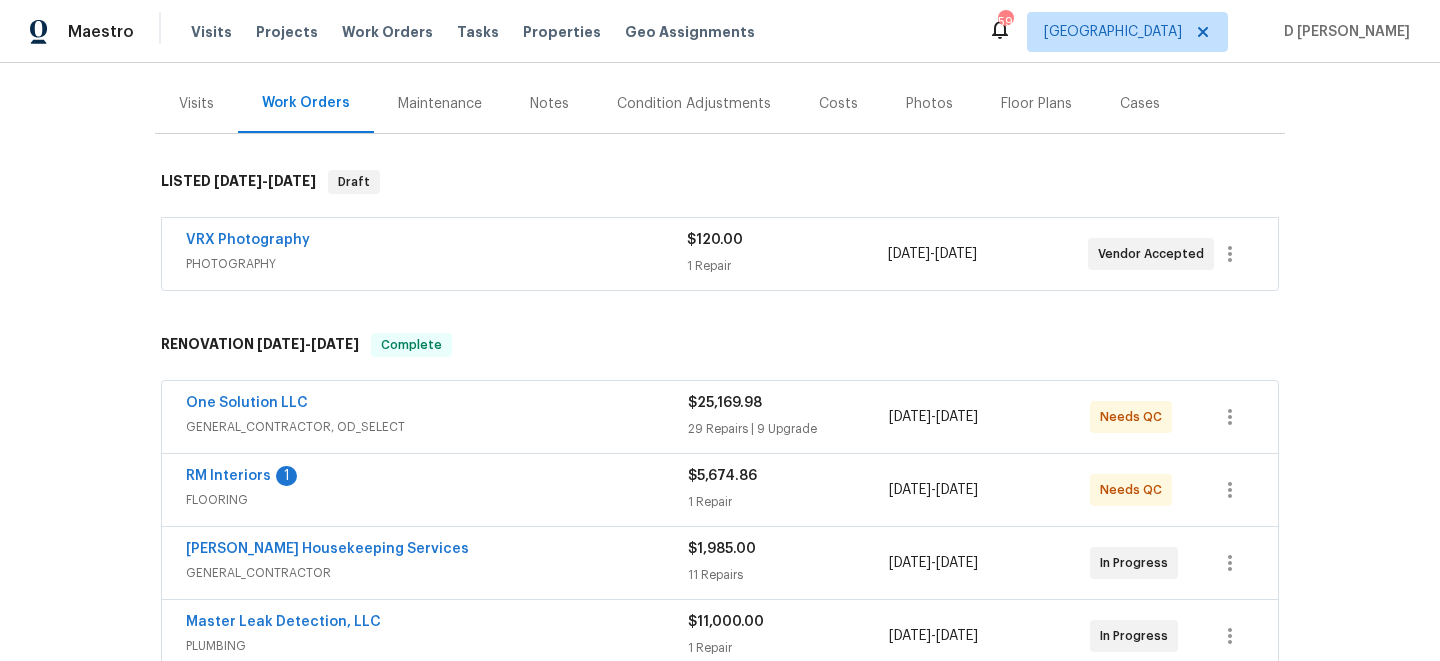 click on "Visits" at bounding box center [196, 104] 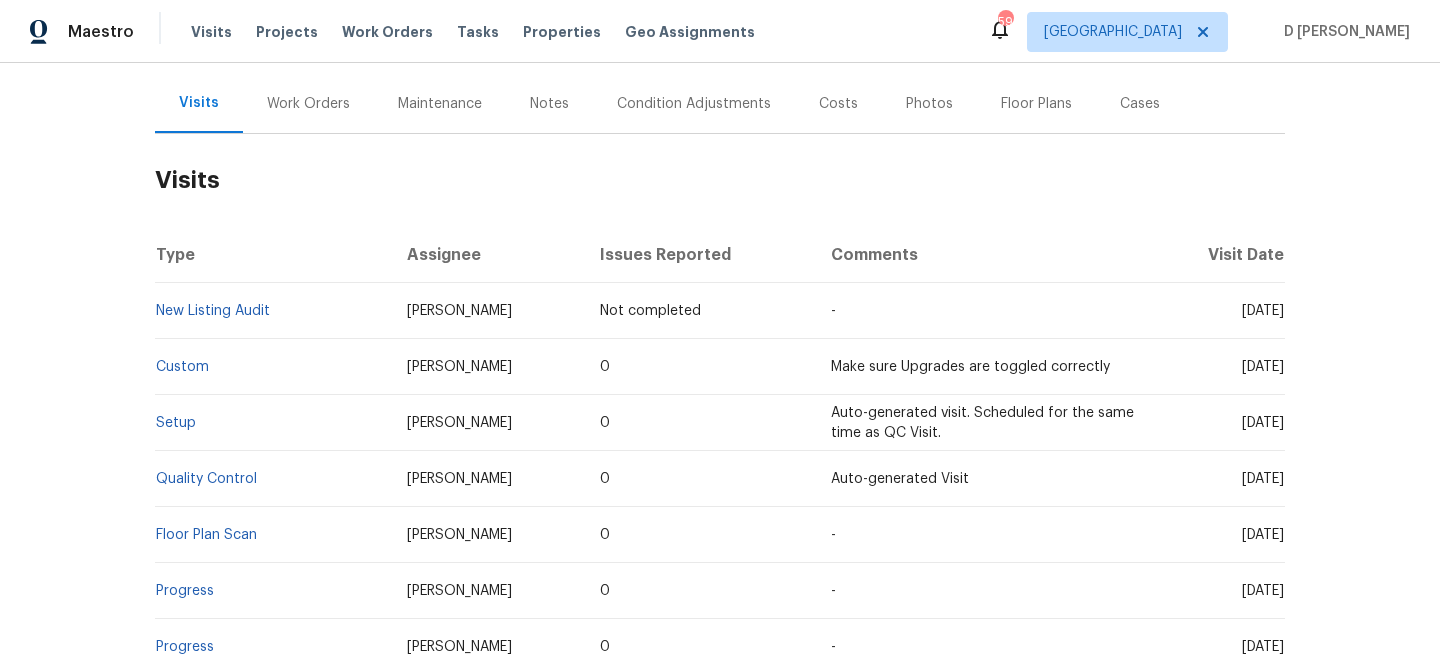 drag, startPoint x: 507, startPoint y: 320, endPoint x: 395, endPoint y: 316, distance: 112.0714 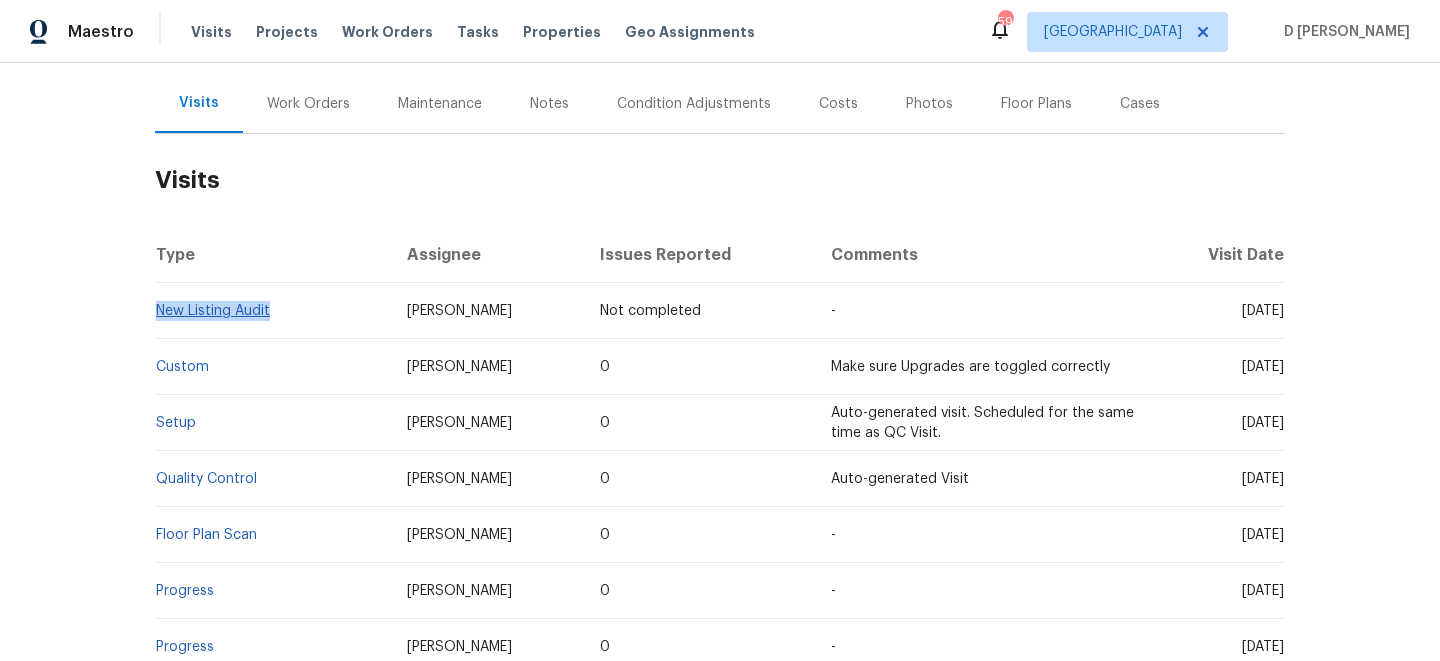 drag, startPoint x: 284, startPoint y: 310, endPoint x: 159, endPoint y: 307, distance: 125.035995 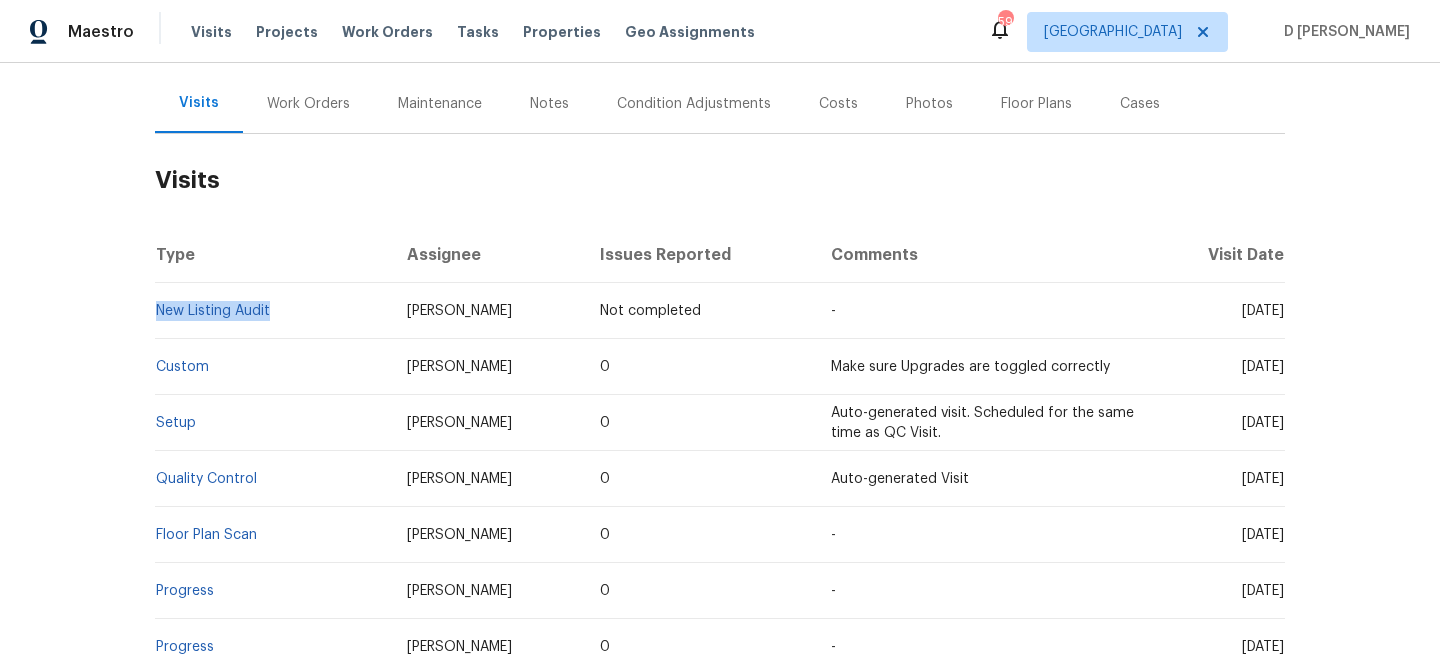 copy on "New Listing Audit" 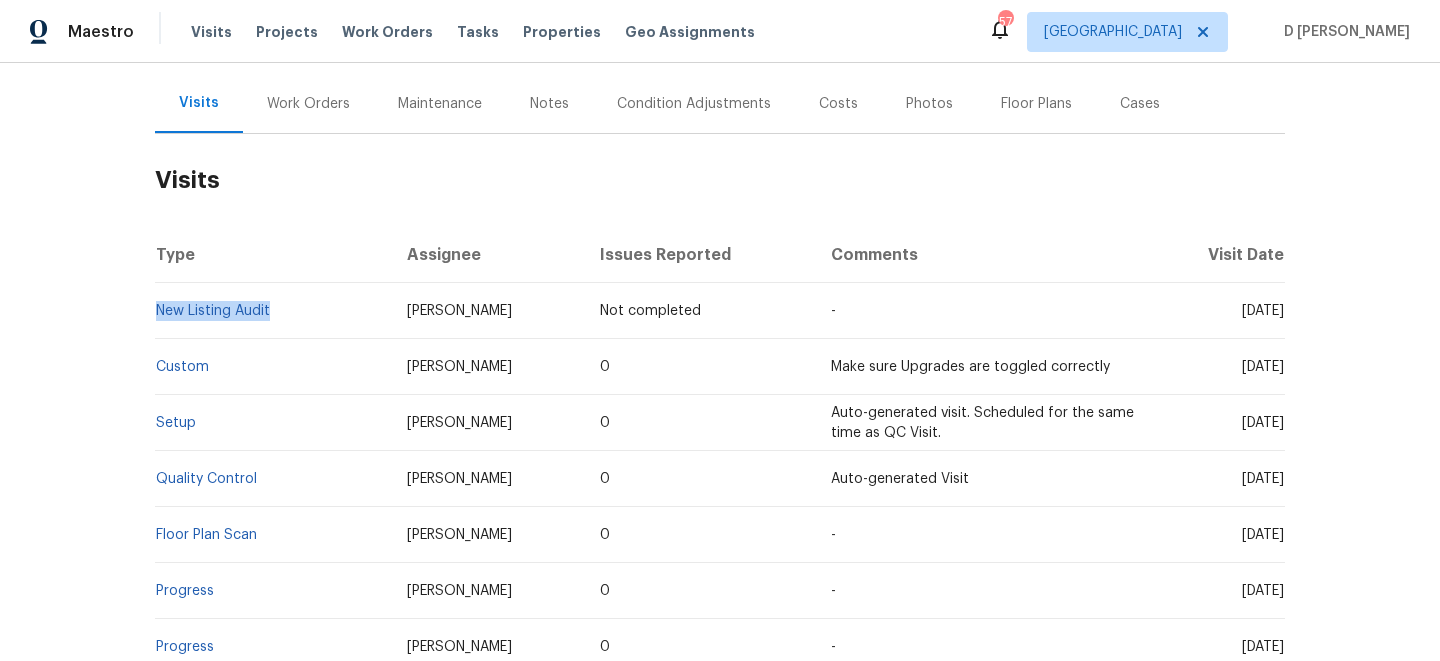 copy on "New Listing Audit" 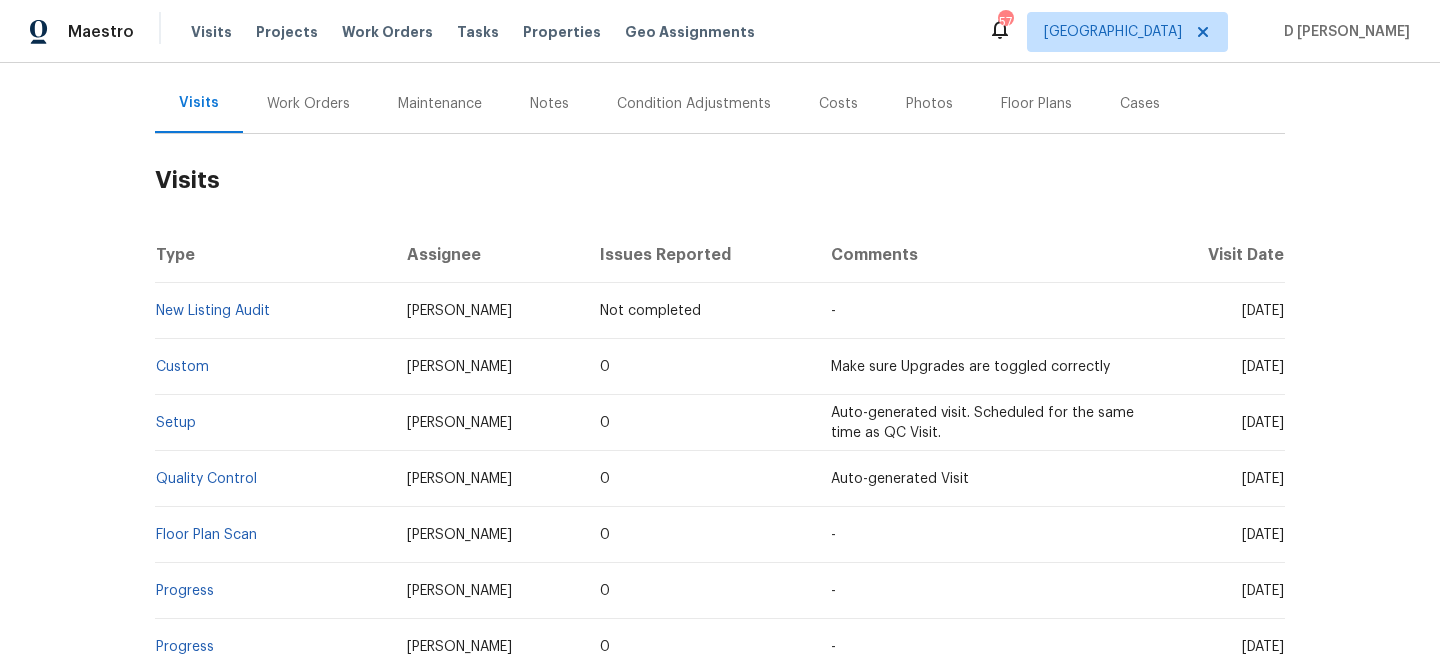 click on "Back to all projects 600 Virginia Dr, Round Rock, TX 78664 3 Beds | 2 Baths | Total: 1712 ft² | Above Grade: 1712 ft² | Basement Finished: N/A | 1970 Not seen today Mark Seen Actions Last Visit Date 7/20/2025  by  Sheila Cooksey   Project Listed   7/19/2025  -  7/21/2025 Draft Visits Work Orders Maintenance Notes Condition Adjustments Costs Photos Floor Plans Cases Visits Type Assignee Issues Reported Comments Visit Date New Listing Audit Sheila Cooksey Not completed - Mon, Jul 21 2025 Custom Sheila Cooksey 0 Make sure Upgrades are toggled correctly Fri, Jul 18 2025 Setup Martin Chagolla 0 Auto-generated visit. Scheduled for the same time as QC Visit. Thu, Jul 17 2025 Quality Control Martin Chagolla 0 Auto-generated Visit Thu, Jul 17 2025 Floor Plan Scan Martin Chagolla 0 - Wed, Jul 16 2025 Progress Sheila Cooksey 0 - Tue, Jul 15 2025 Progress Martin Chagolla 0 - Mon, Jul 14 2025 Progress Martin Chagolla 0 - Thu, Jul 10 2025 Progress Sheila Cooksey 0 - Thu, Jul 10 2025 Progress Martin Chagolla 0 - Progress" at bounding box center [720, 362] 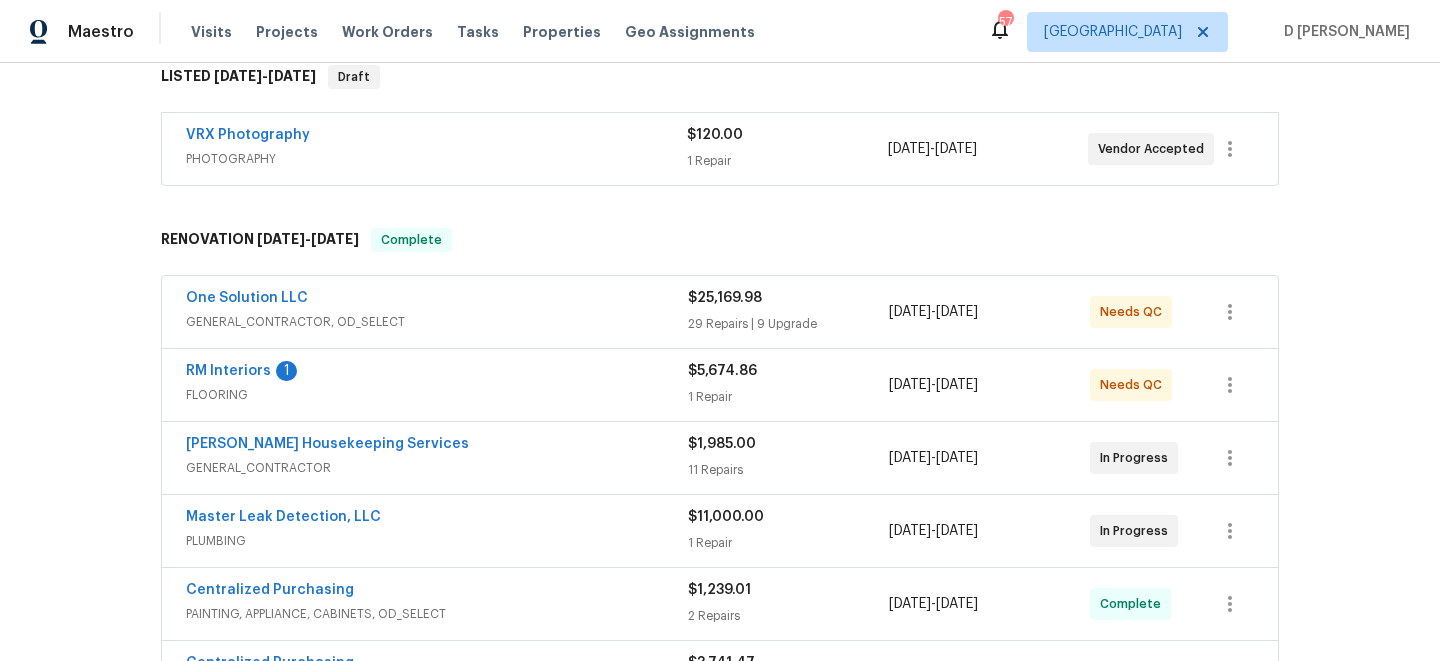 scroll, scrollTop: 350, scrollLeft: 0, axis: vertical 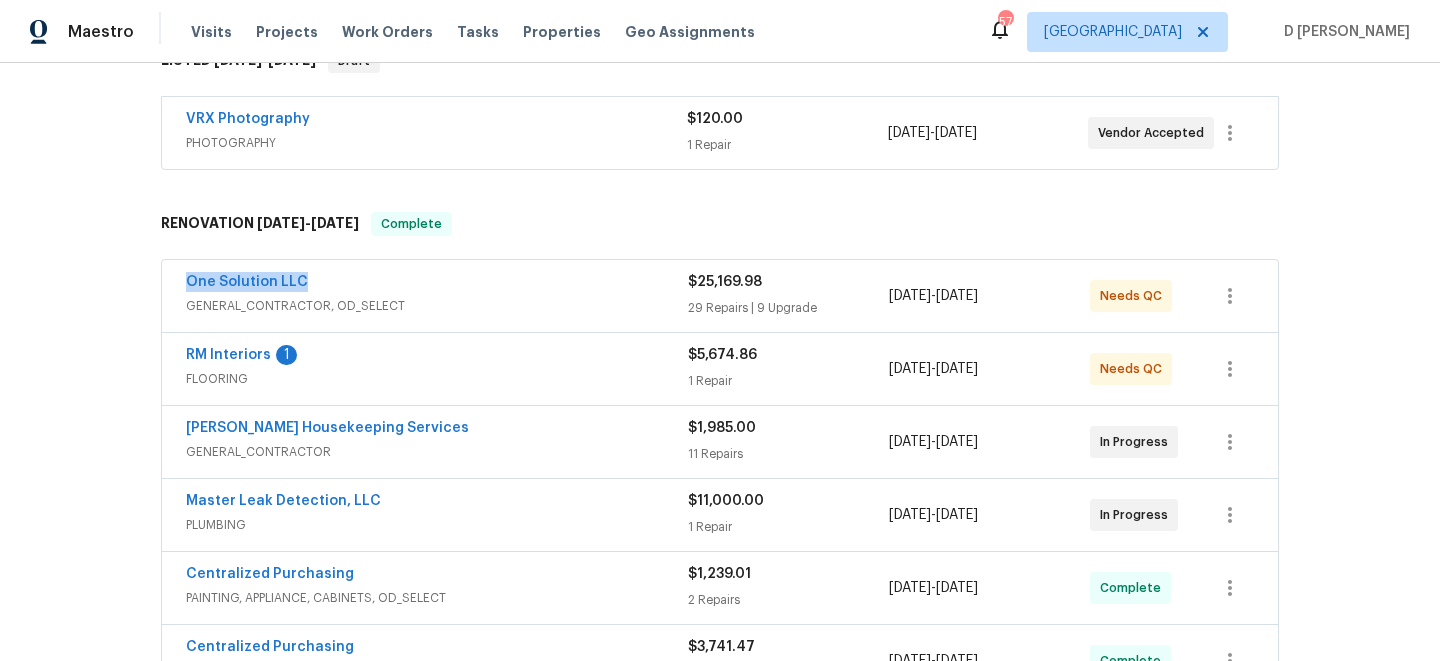 drag, startPoint x: 315, startPoint y: 280, endPoint x: 176, endPoint y: 281, distance: 139.0036 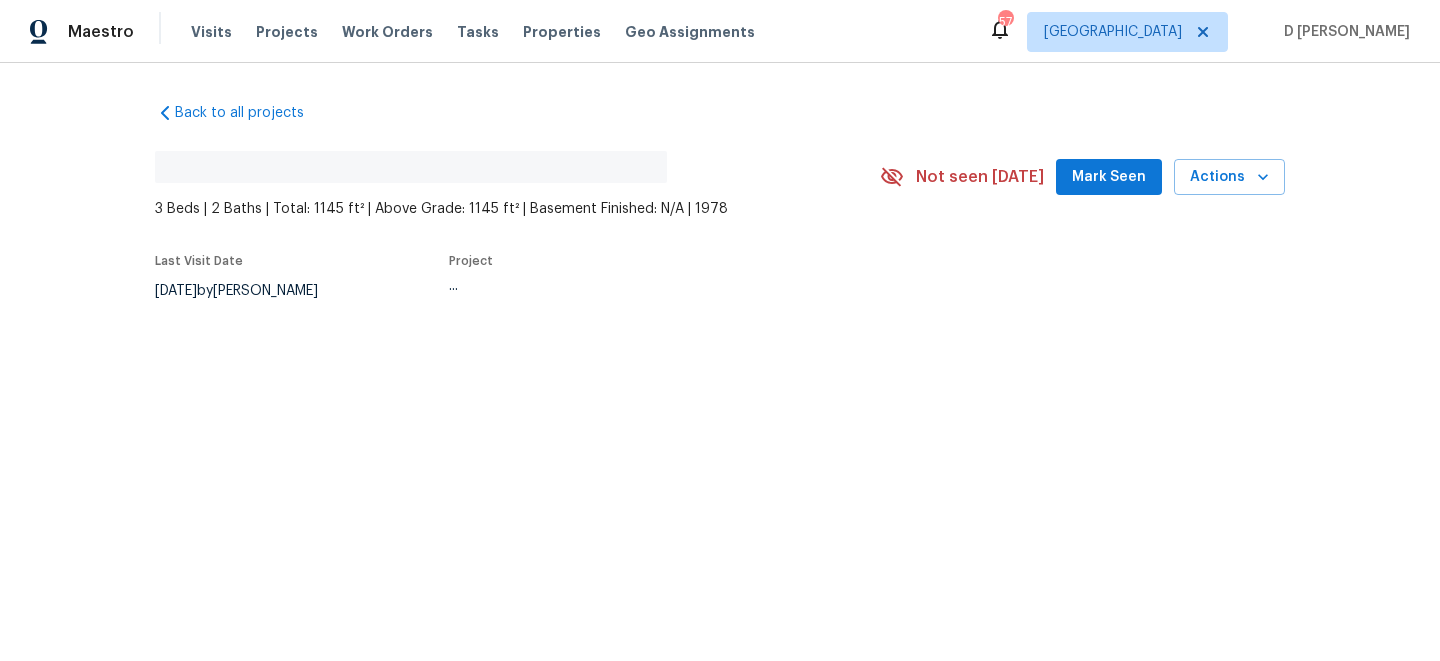 scroll, scrollTop: 0, scrollLeft: 0, axis: both 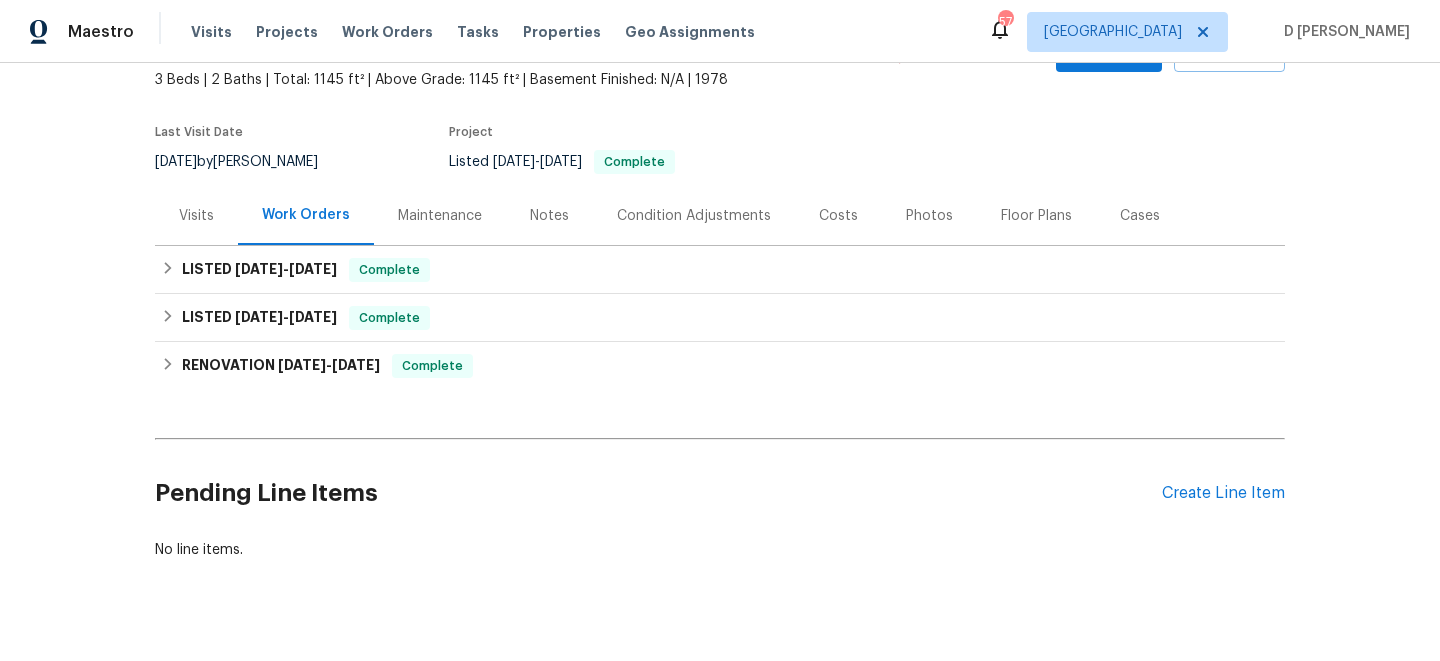 click on "Visits" at bounding box center (196, 215) 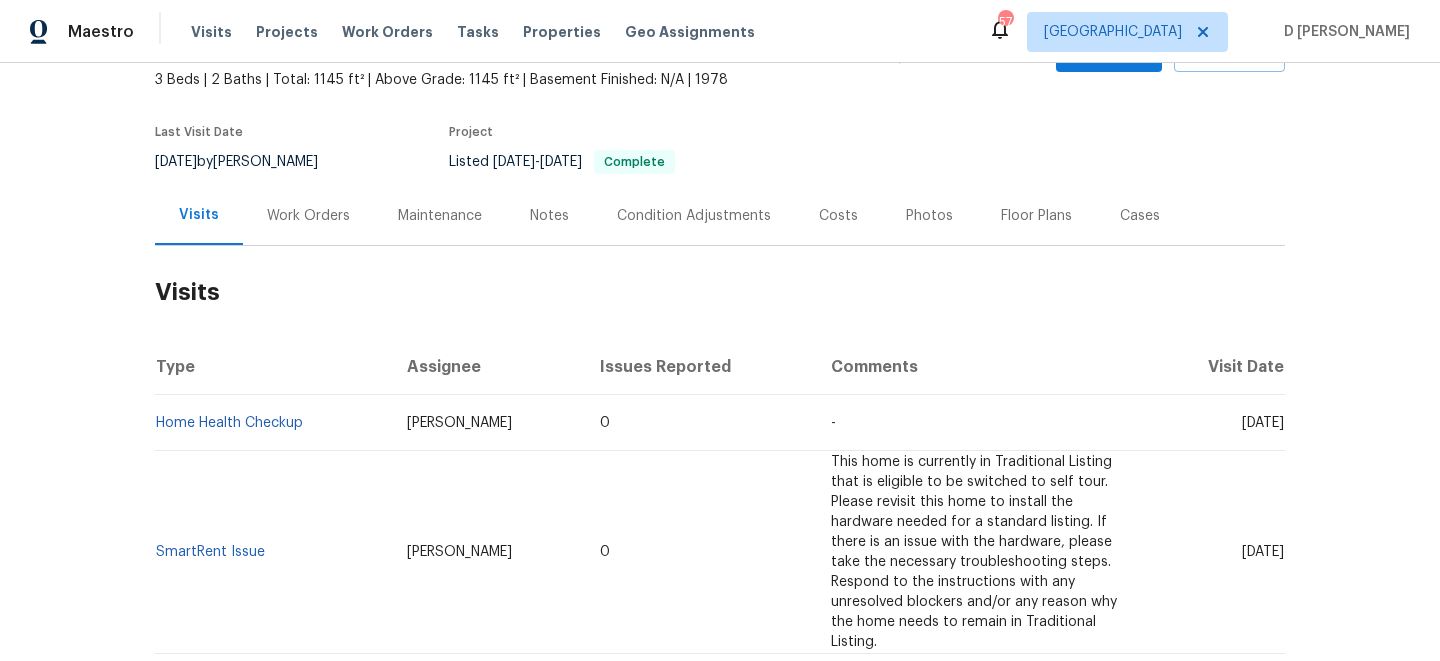 click on "Work Orders" at bounding box center [308, 216] 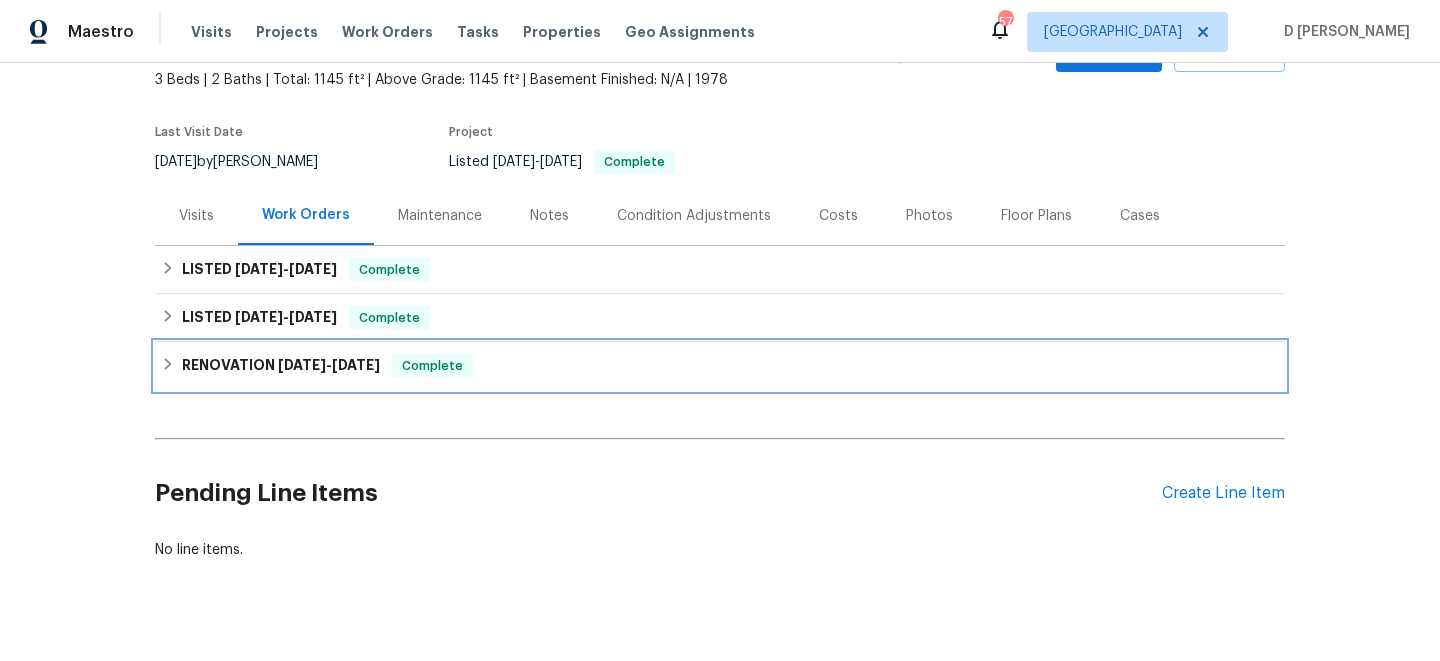click 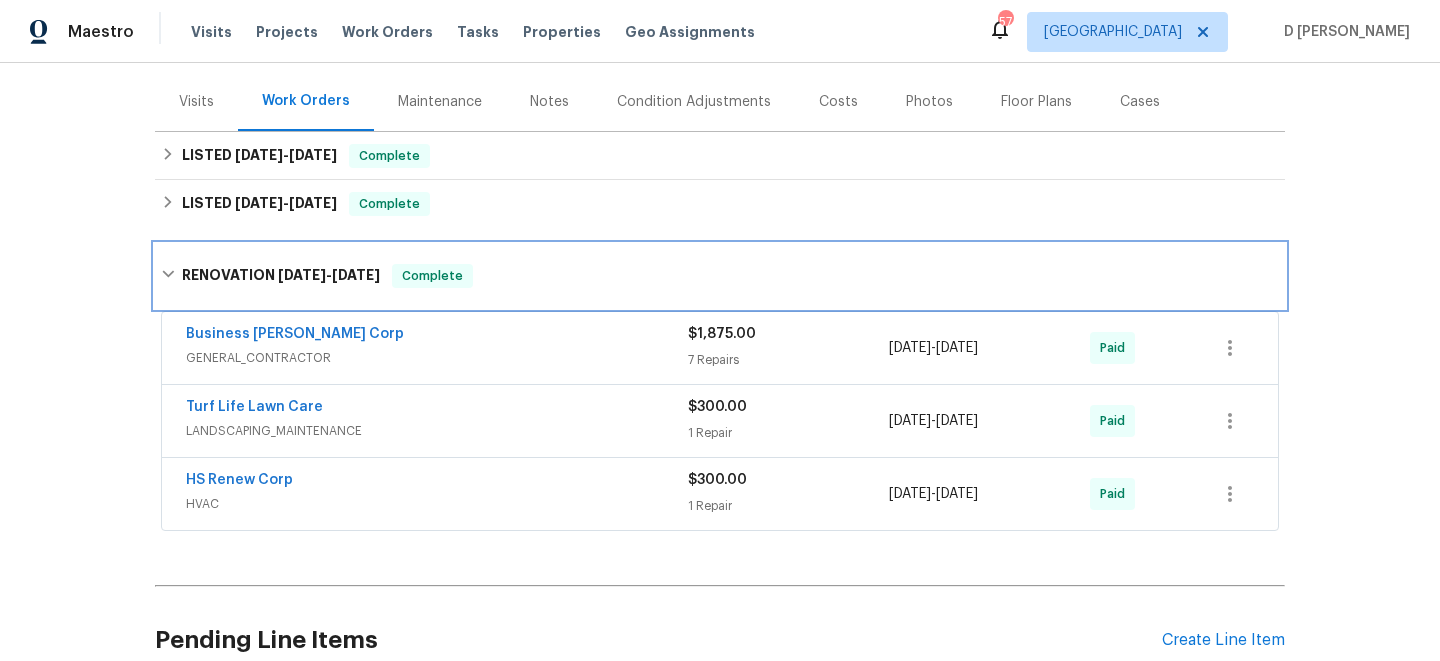scroll, scrollTop: 236, scrollLeft: 0, axis: vertical 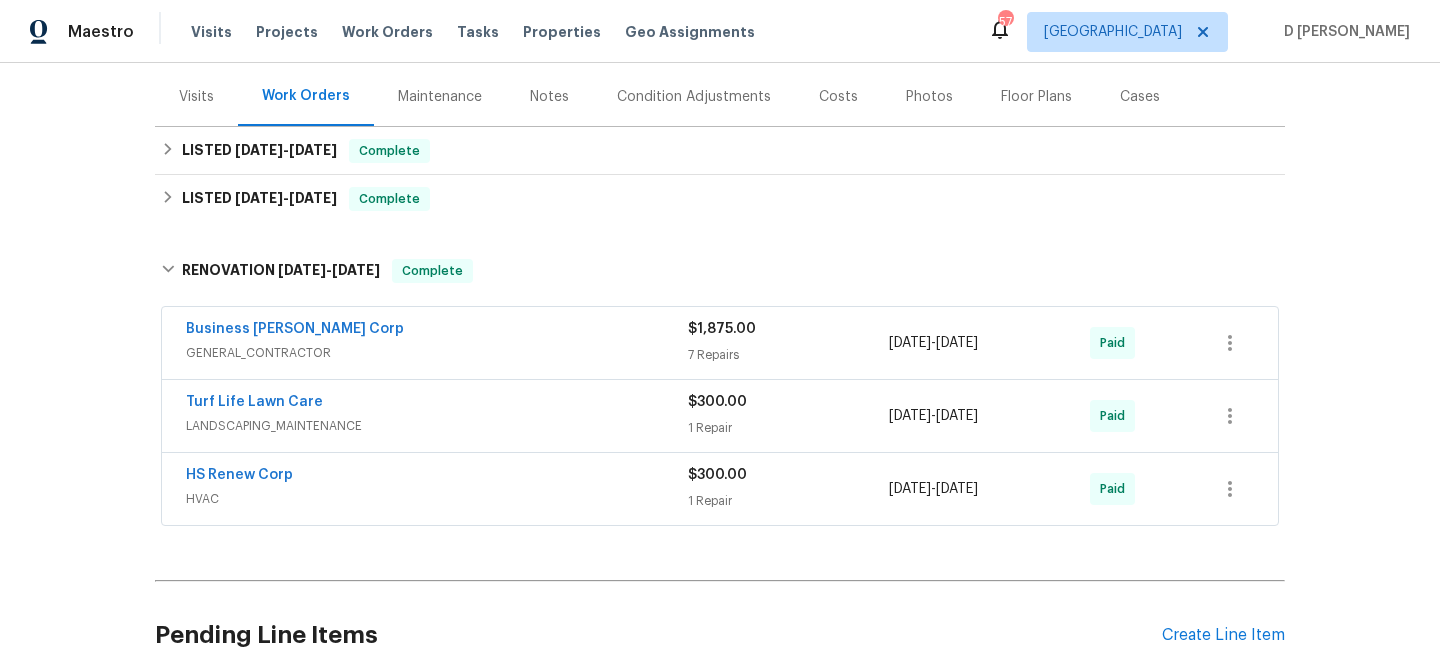 click on "Visits" at bounding box center (196, 97) 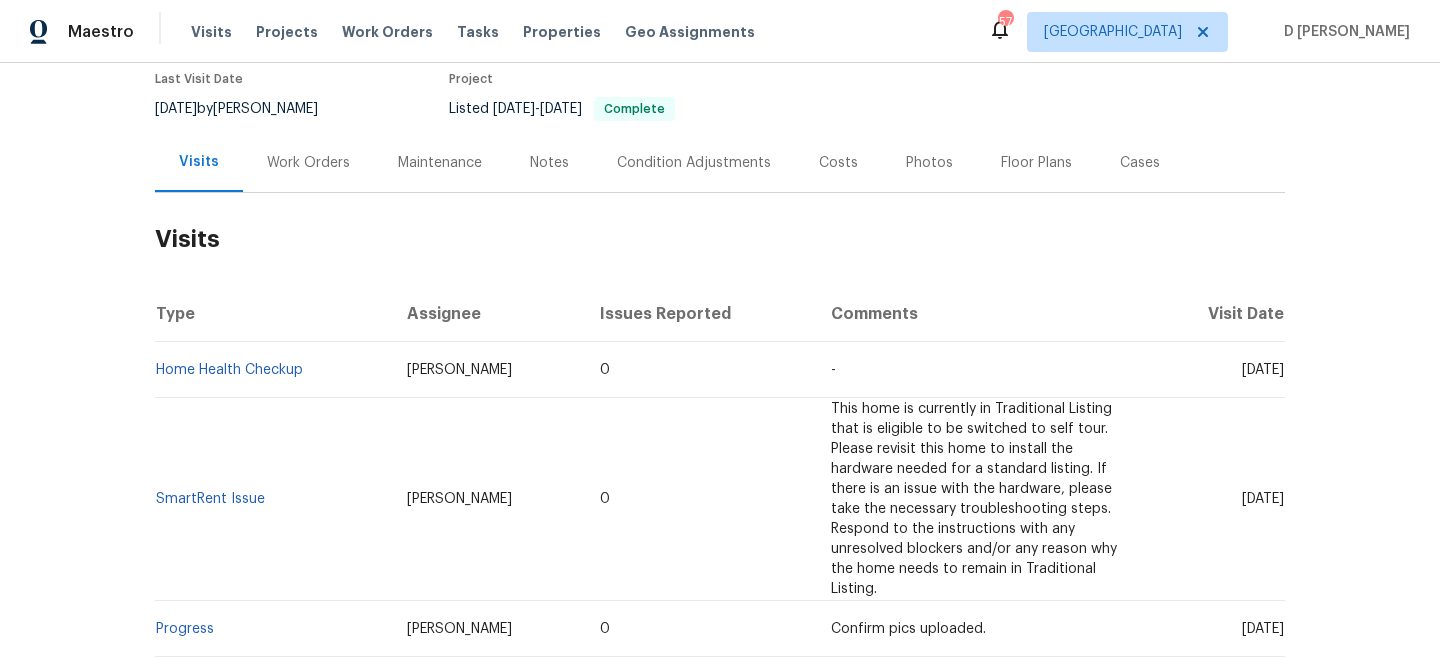 scroll, scrollTop: 168, scrollLeft: 0, axis: vertical 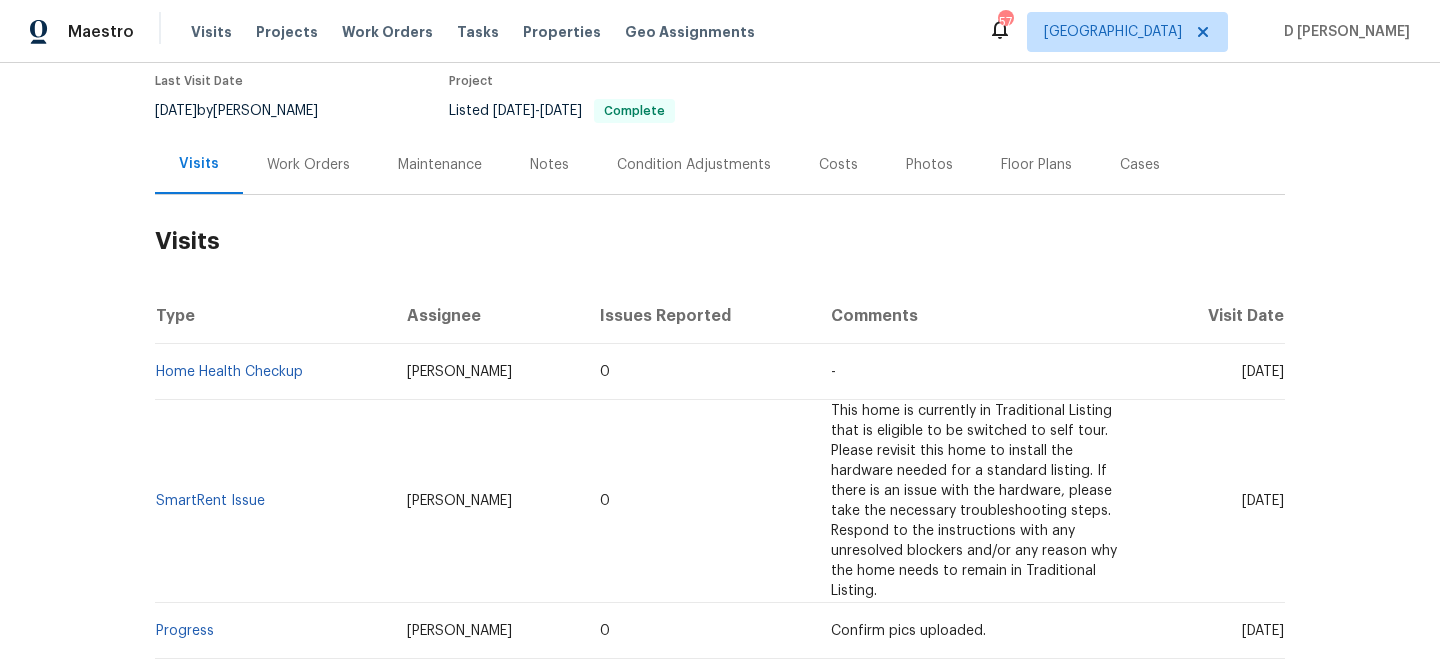 click on "Cases" at bounding box center (1140, 165) 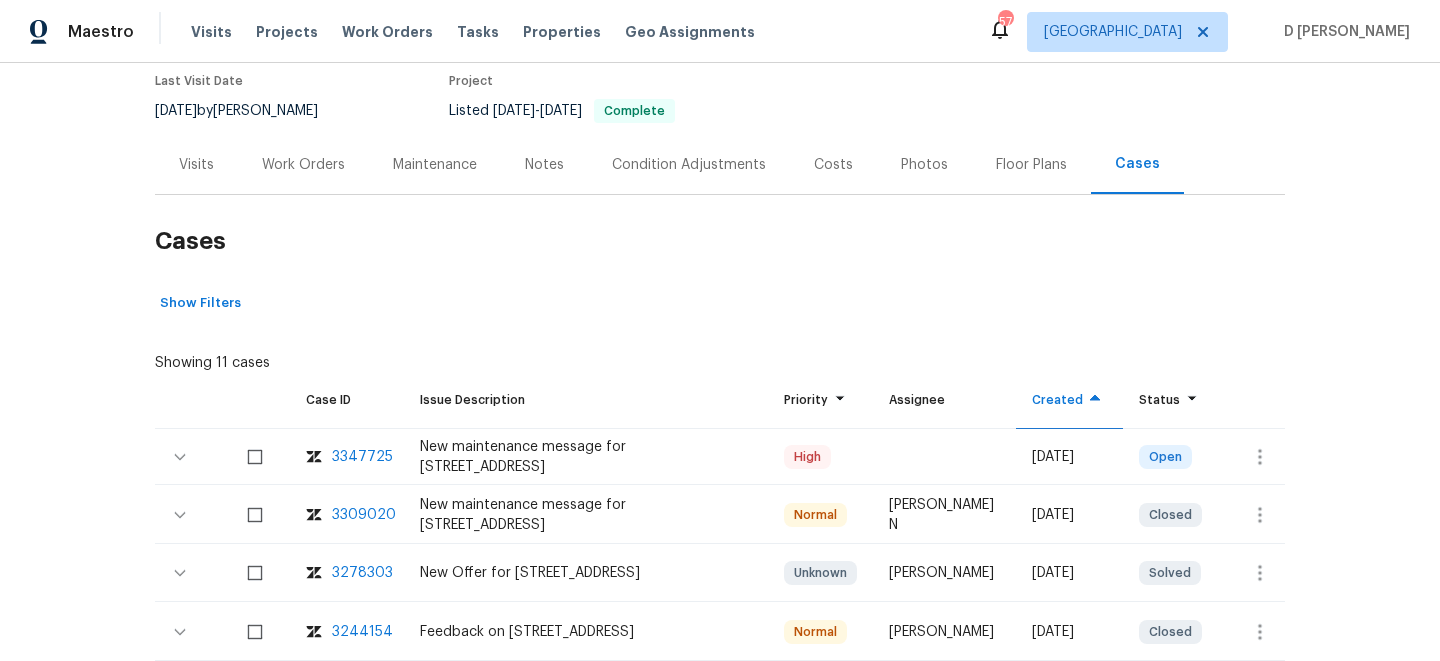 scroll, scrollTop: 261, scrollLeft: 0, axis: vertical 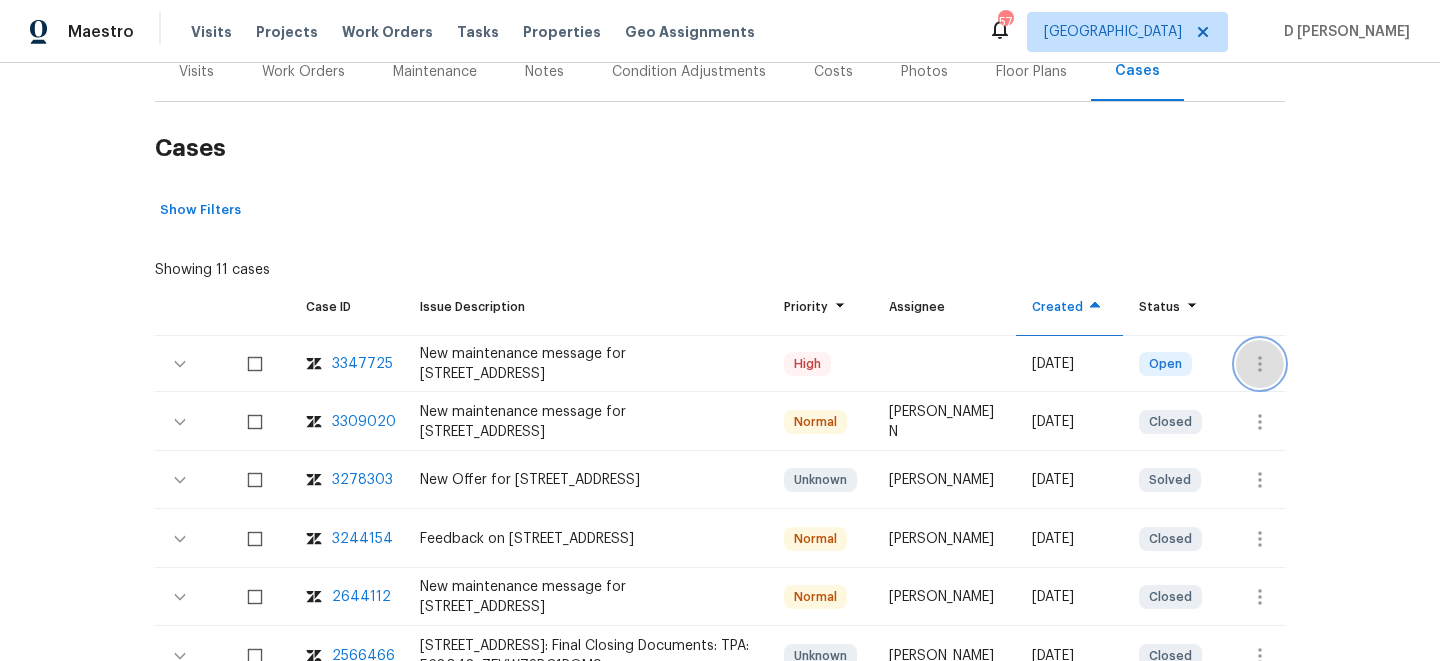 click 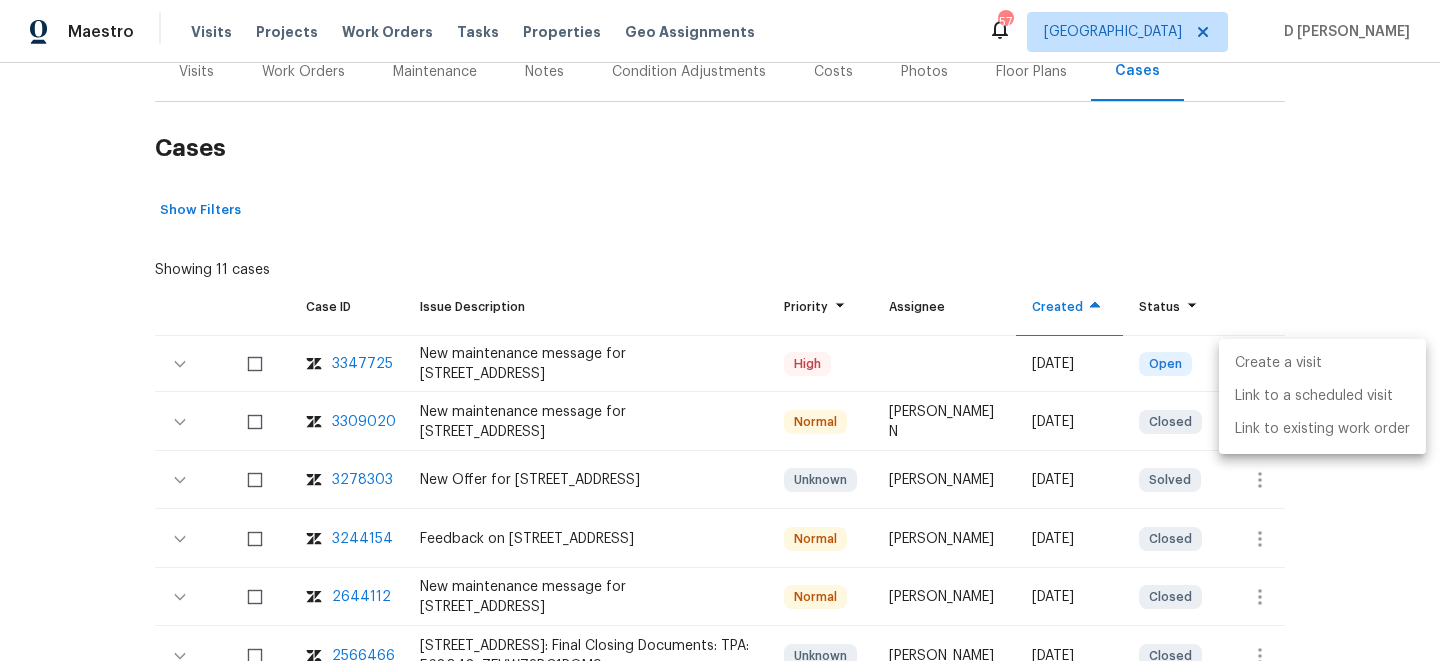click on "Create a visit" at bounding box center [1322, 363] 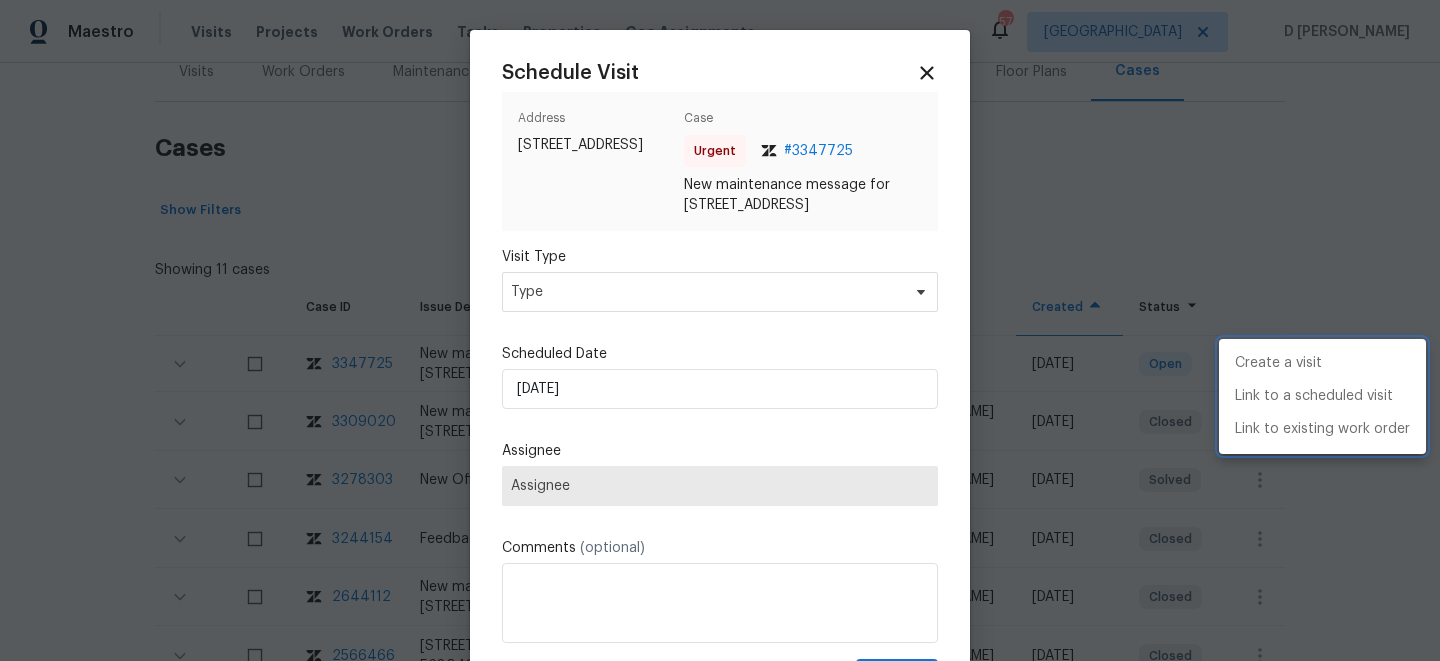 click at bounding box center [720, 330] 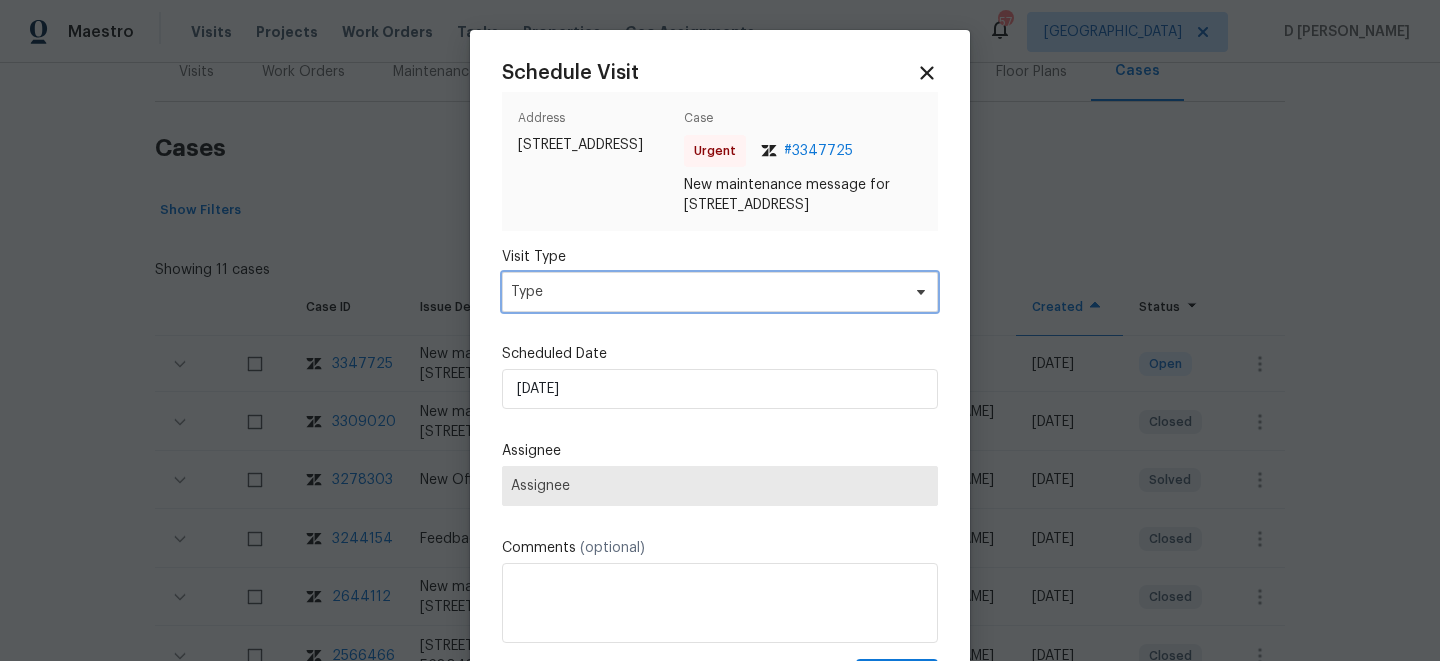 click on "Type" at bounding box center (705, 292) 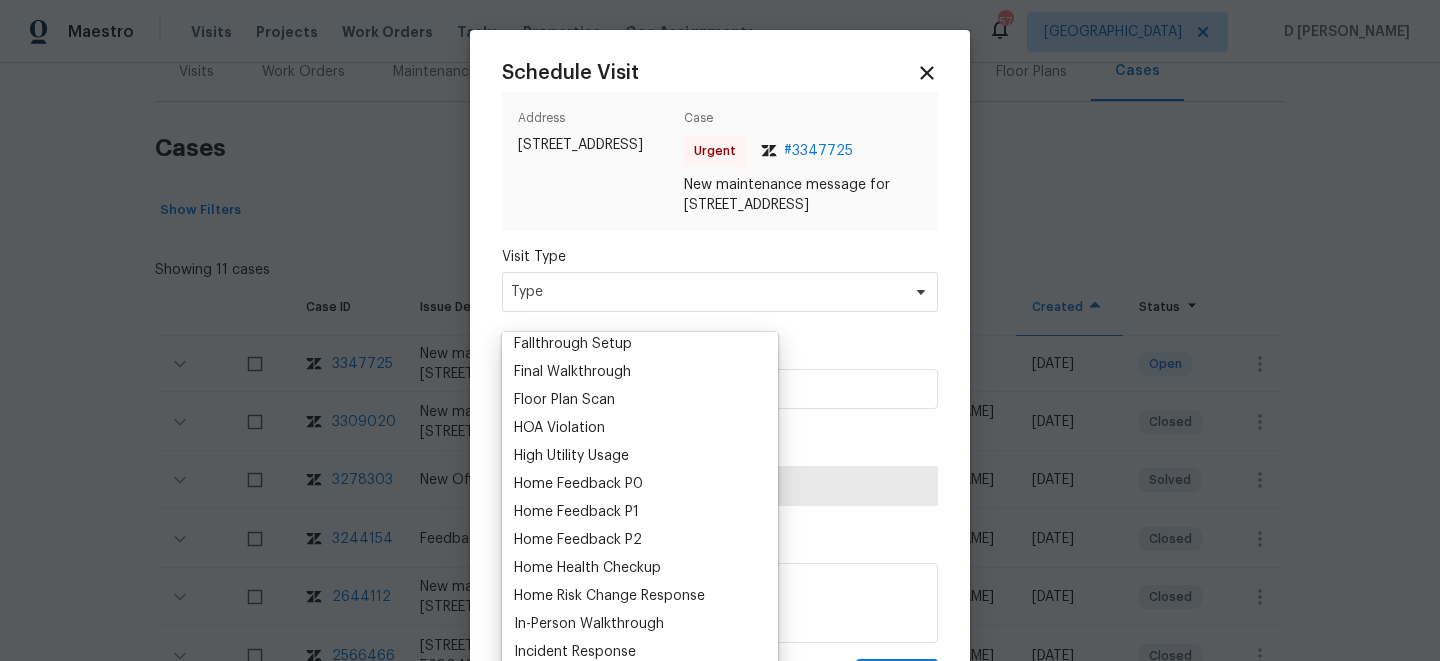 scroll, scrollTop: 483, scrollLeft: 0, axis: vertical 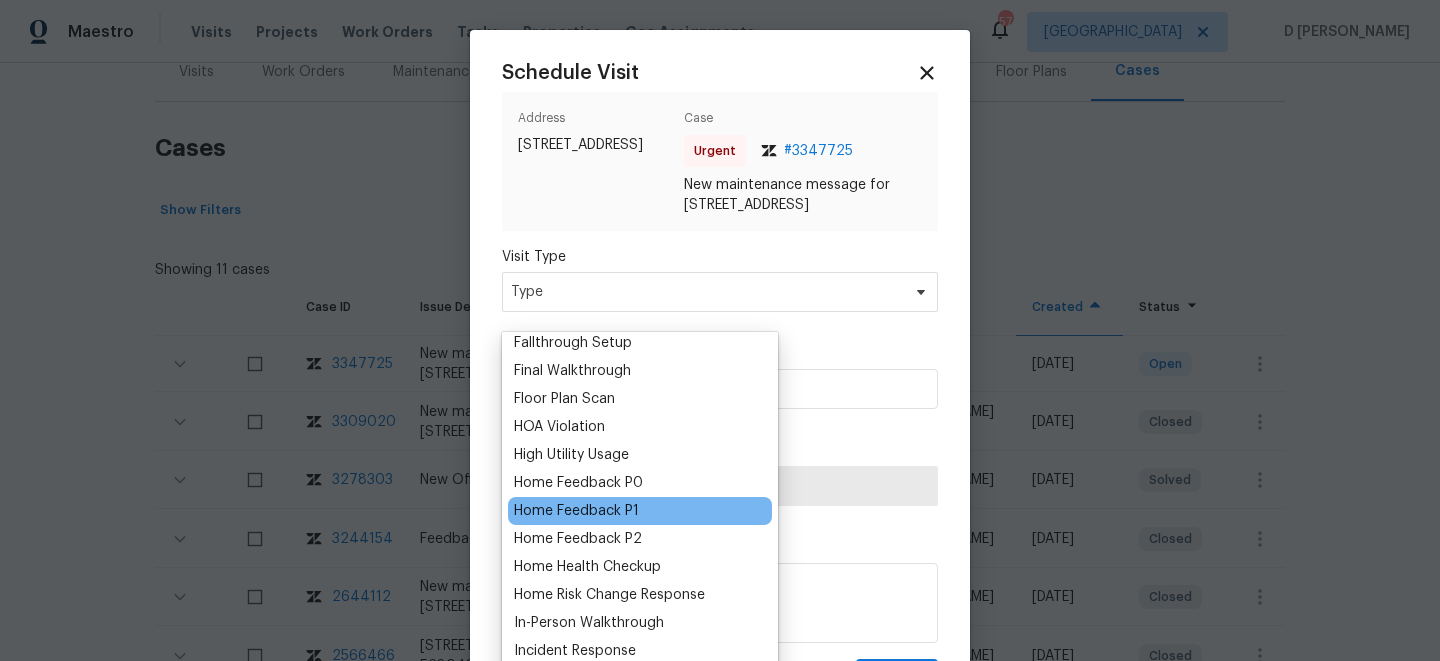 click on "Home Feedback P1" at bounding box center [576, 511] 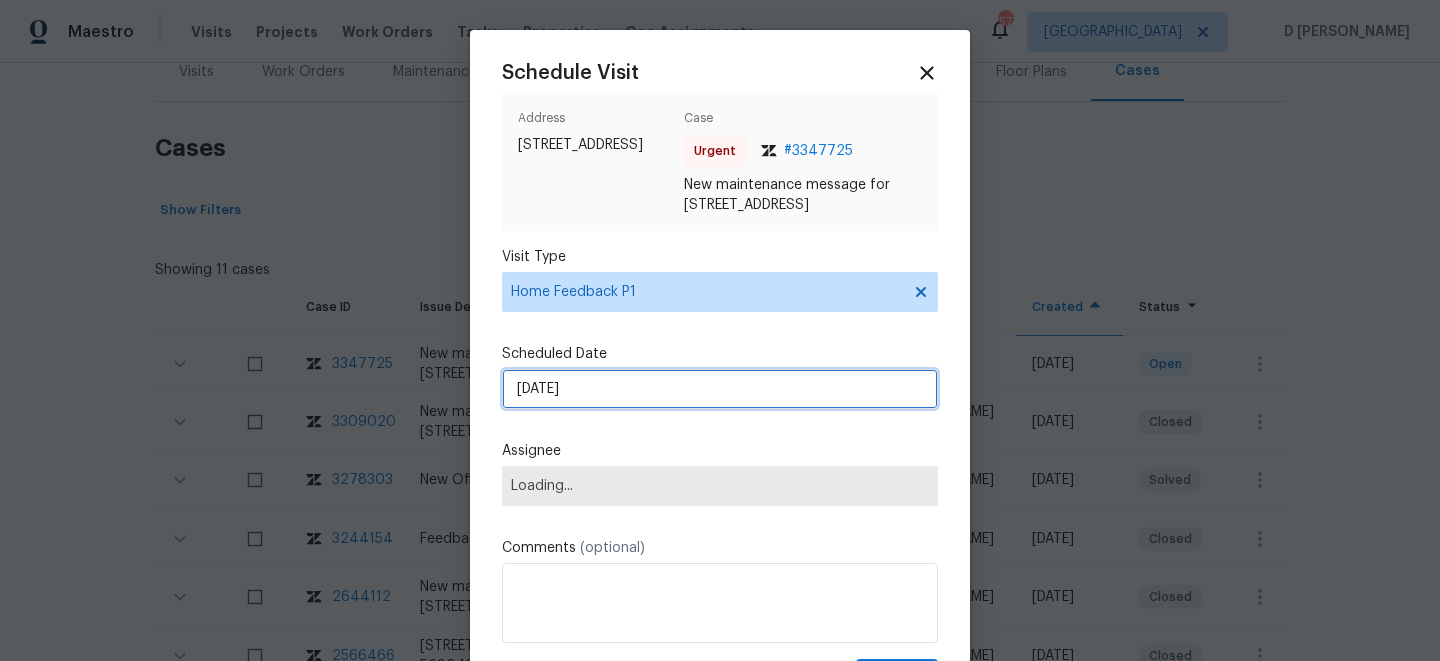 click on "[DATE]" at bounding box center [720, 389] 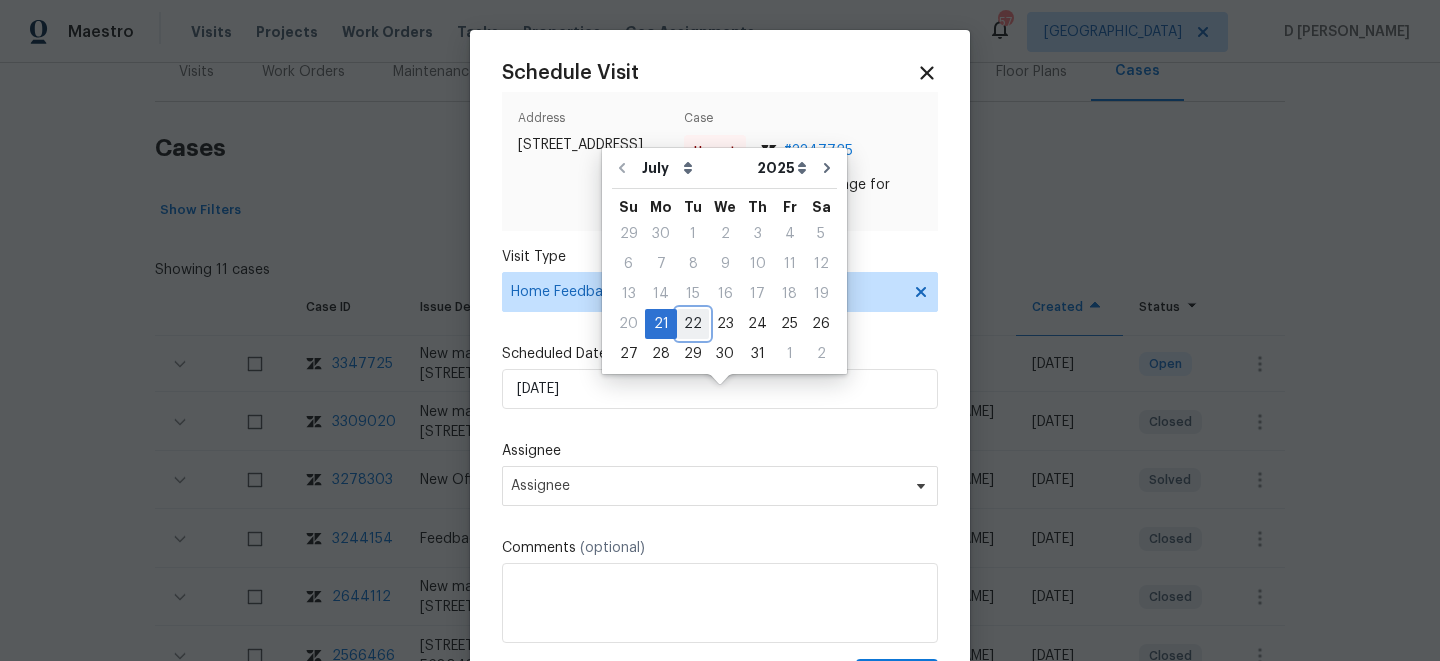 click on "22" at bounding box center [693, 324] 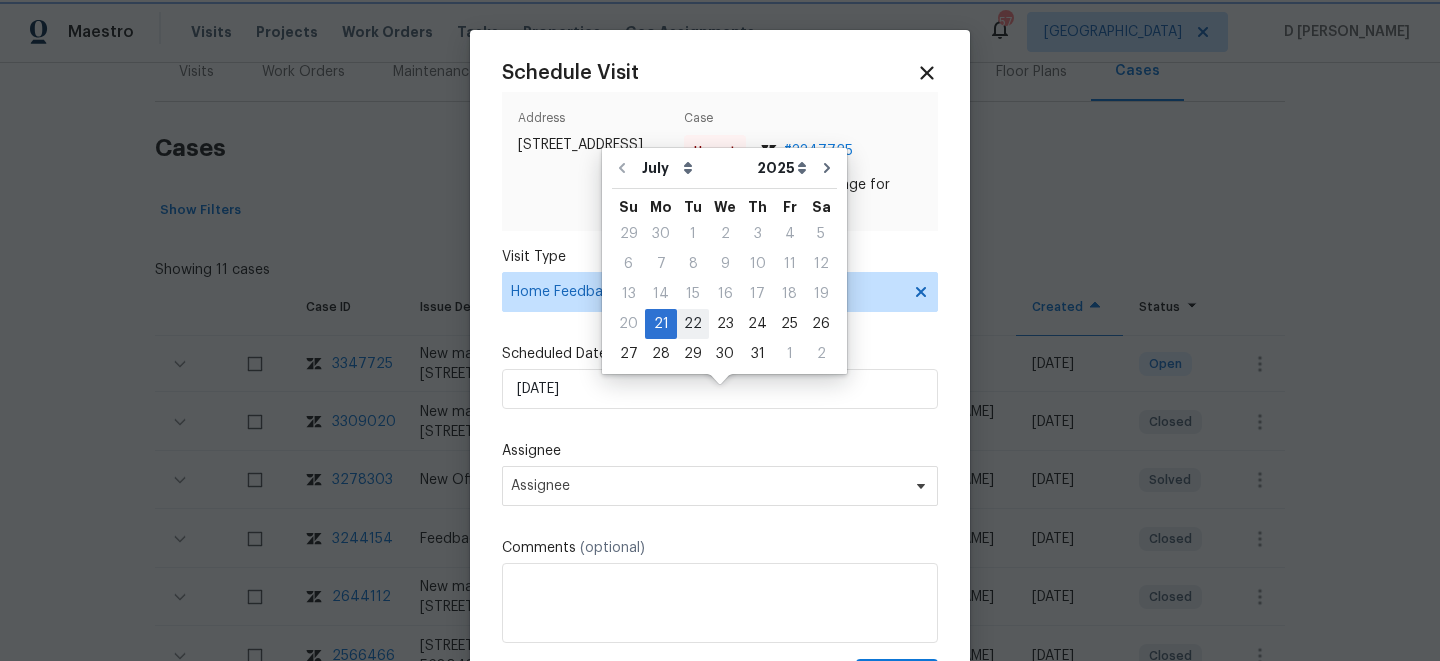 type on "[DATE]" 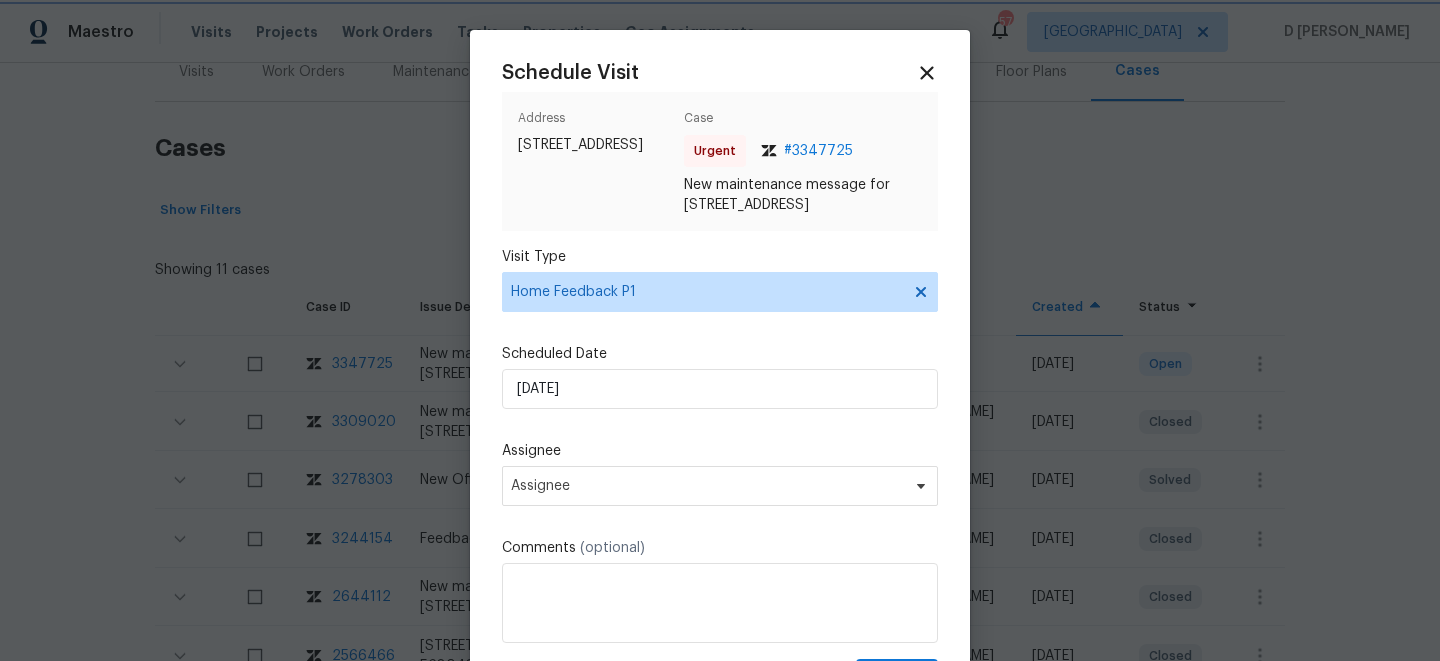 scroll, scrollTop: 17, scrollLeft: 0, axis: vertical 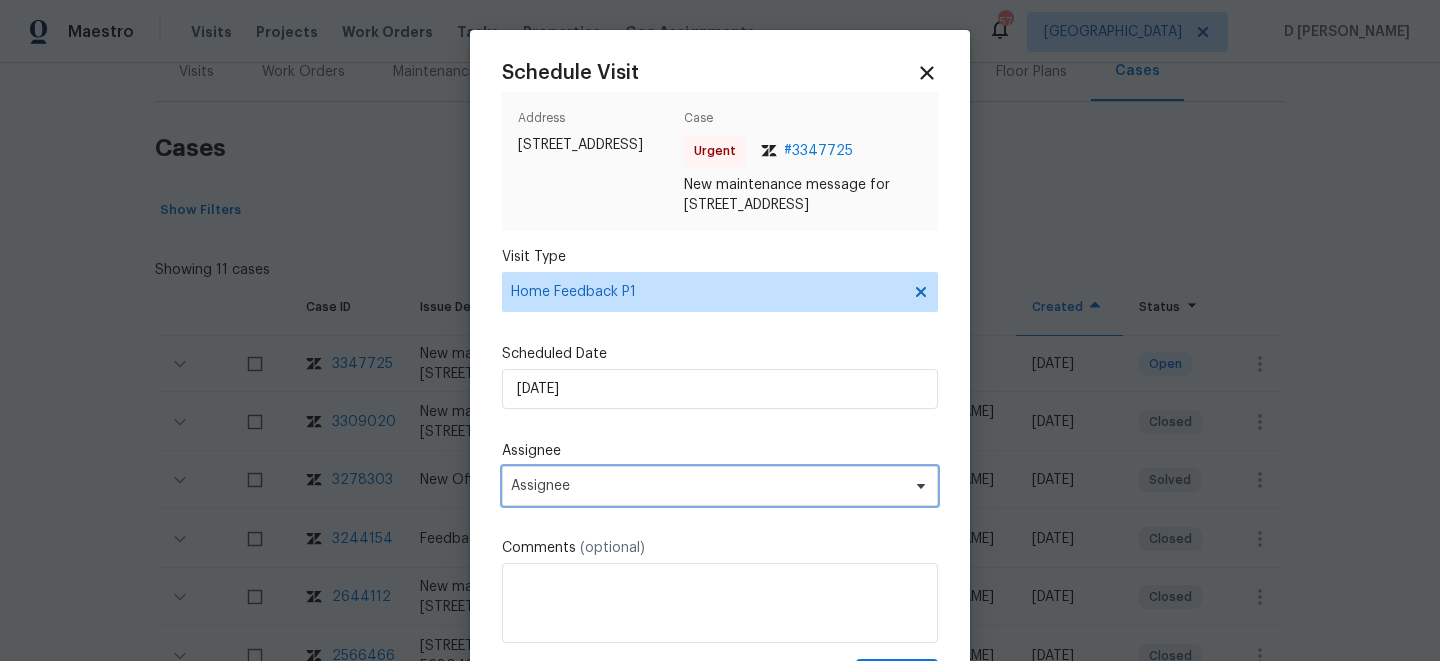 click on "Assignee" at bounding box center [707, 486] 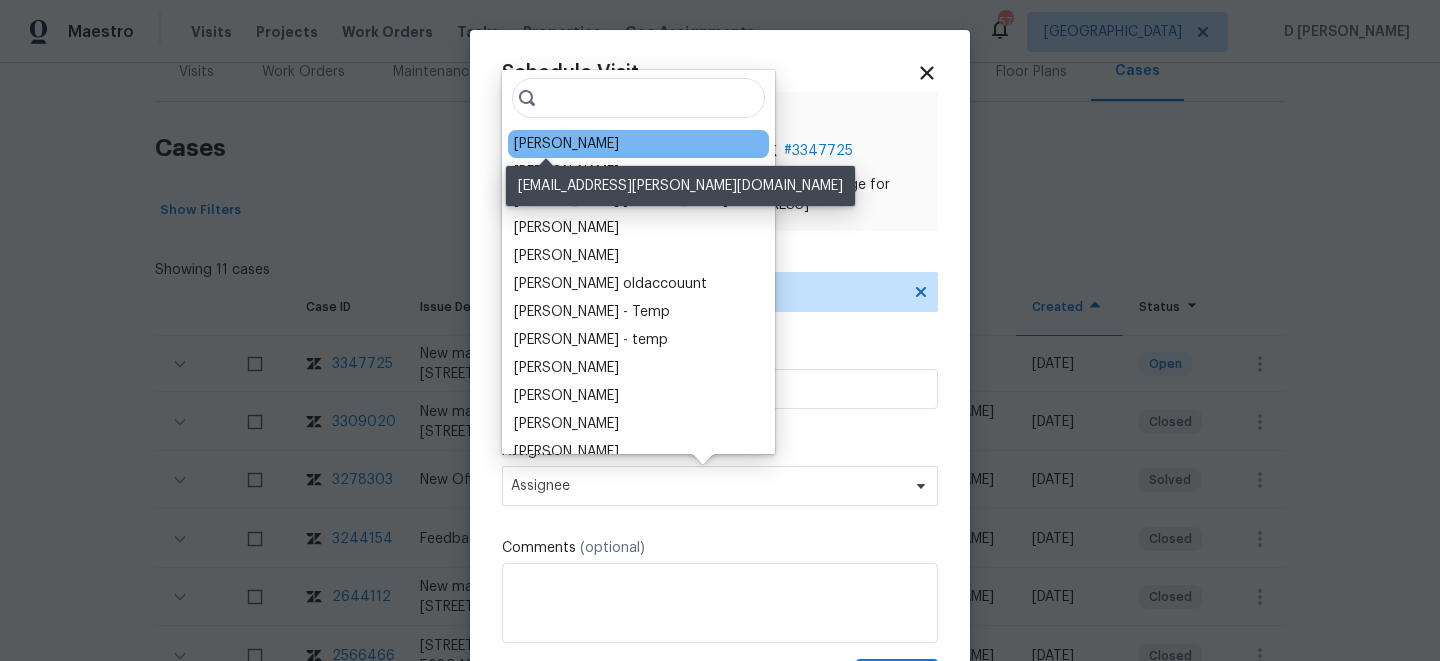 click on "[PERSON_NAME]" at bounding box center [566, 144] 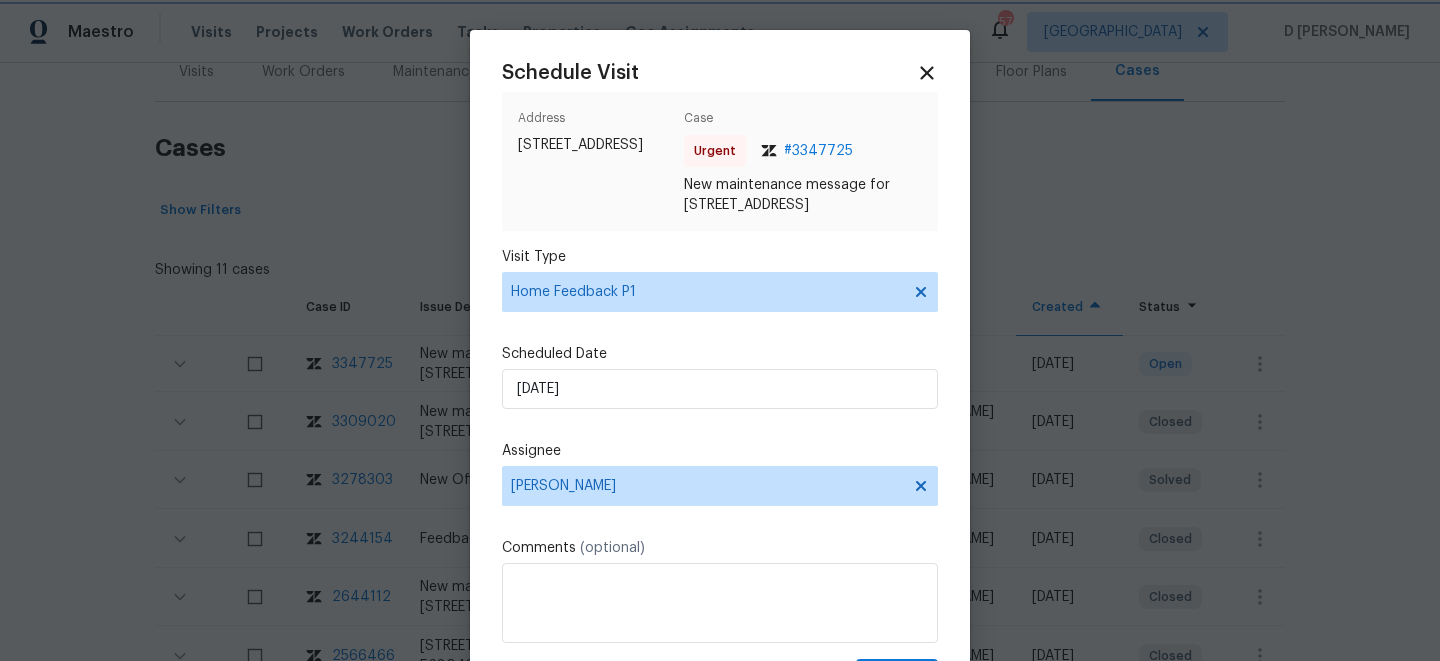scroll, scrollTop: 99, scrollLeft: 0, axis: vertical 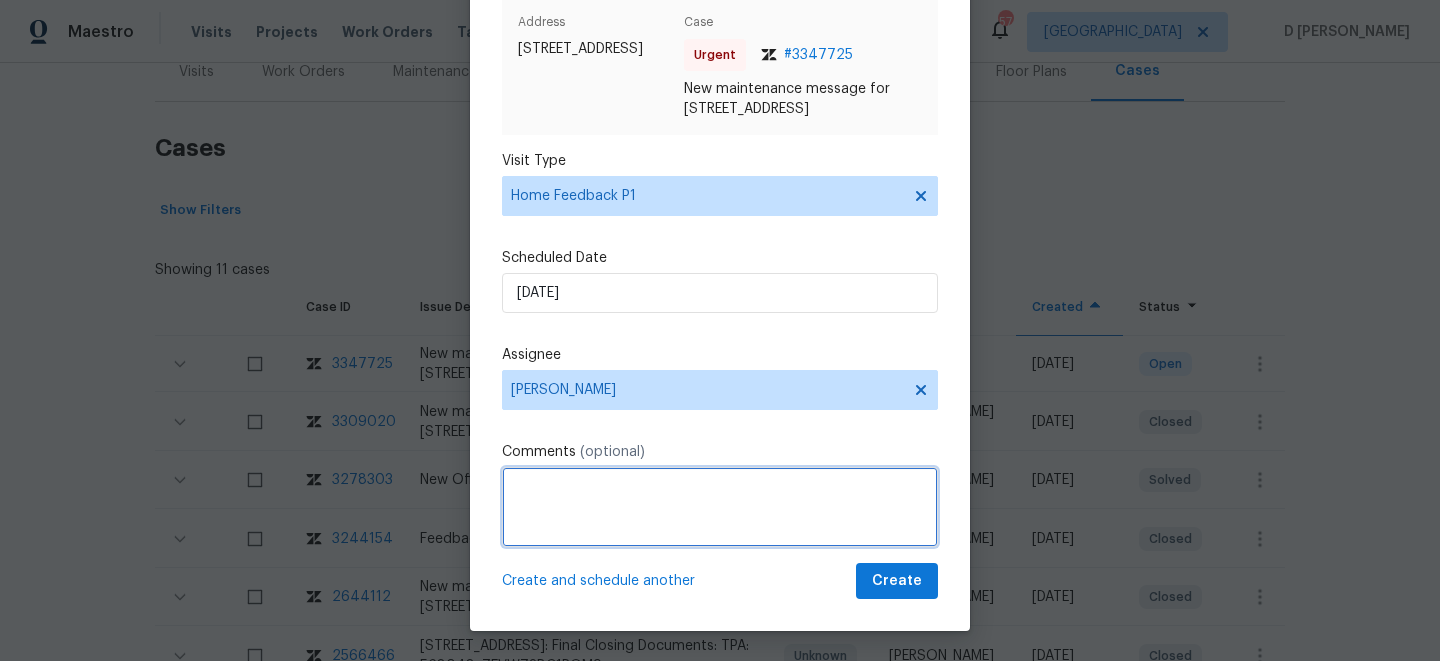 click at bounding box center (720, 507) 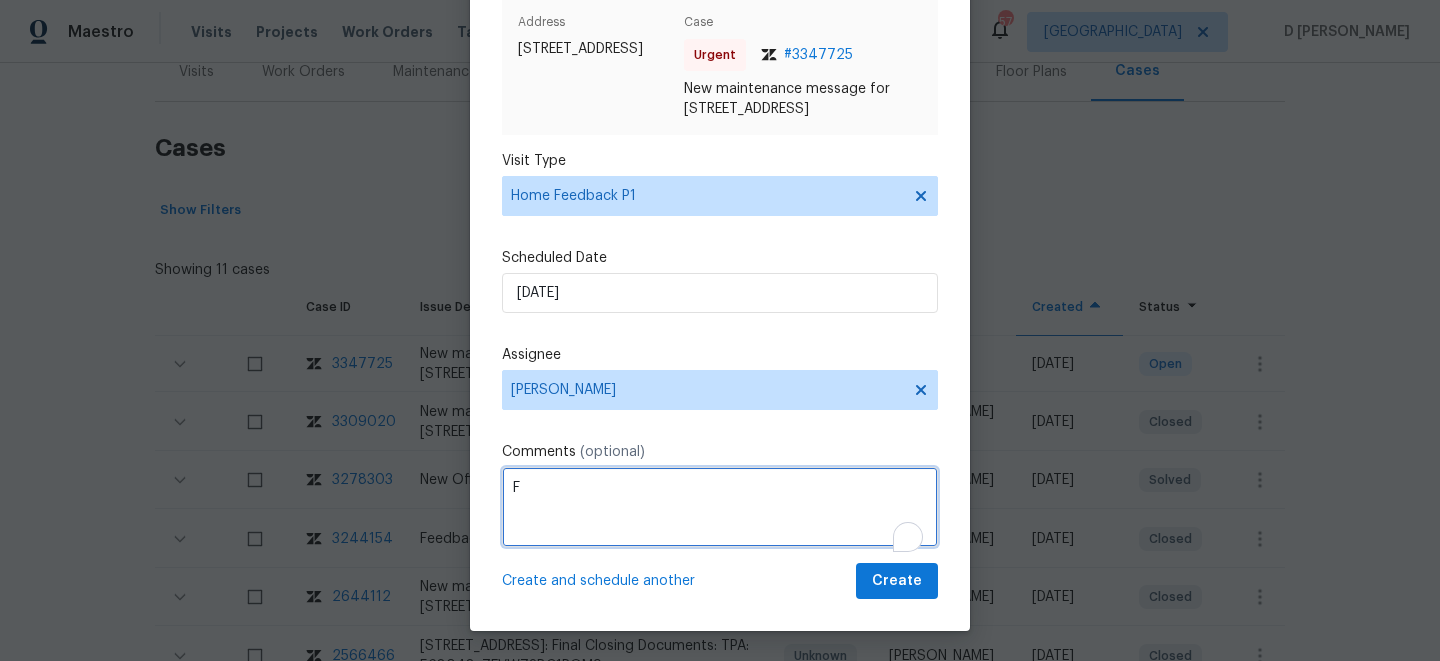 scroll, scrollTop: 17, scrollLeft: 0, axis: vertical 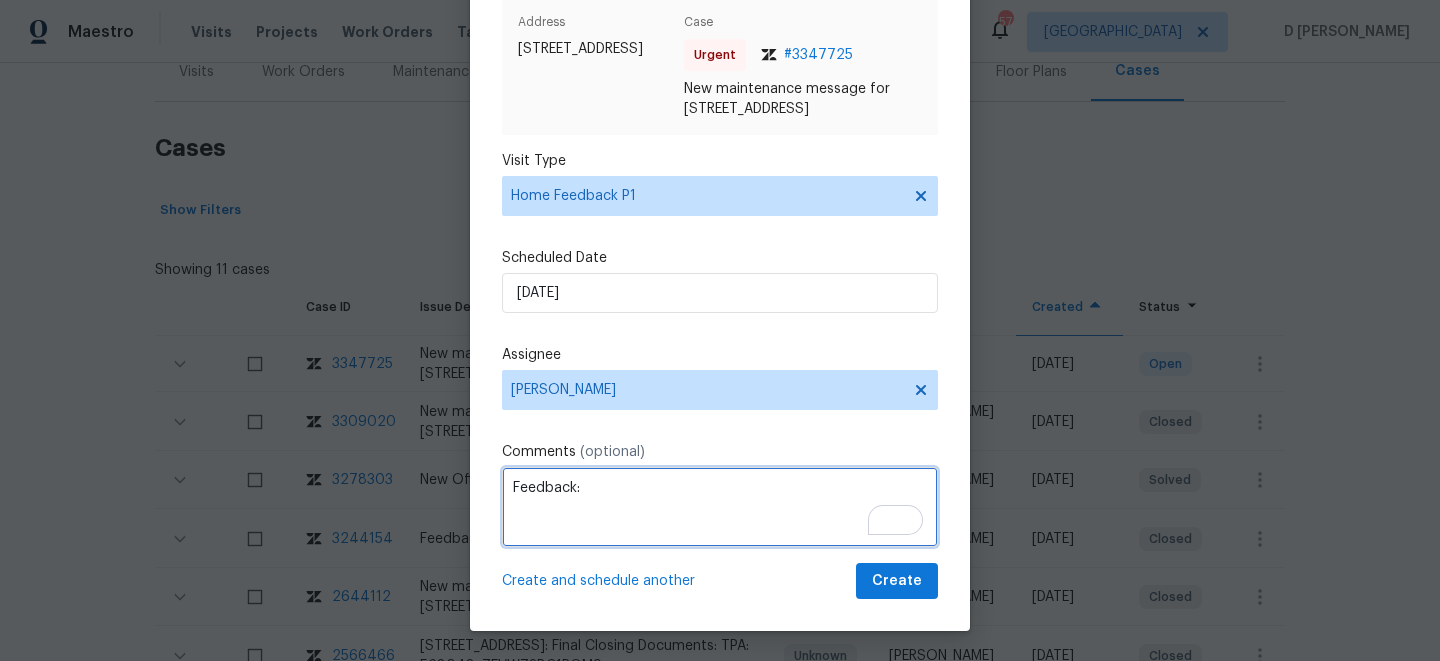 paste on "Floors all over property have damaged spots" 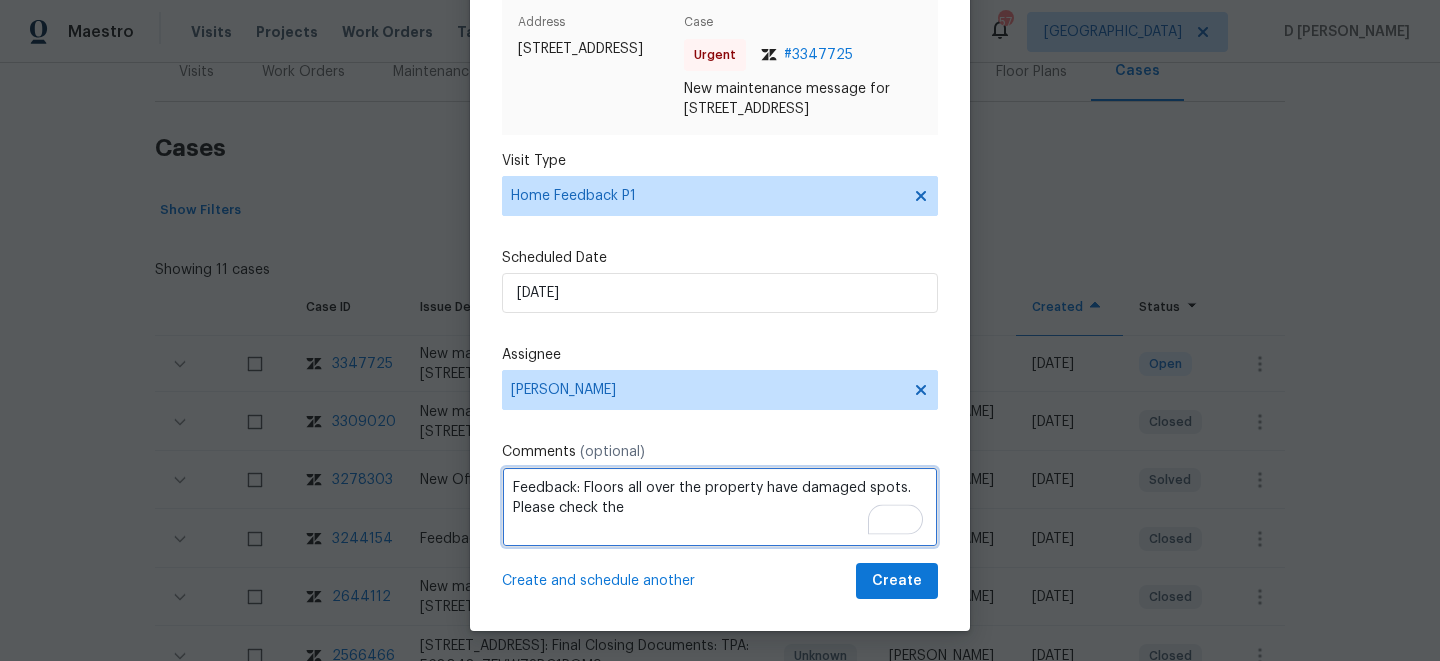 click on "Feedback: Floors all over the property have damaged spots. Please check the" at bounding box center (720, 507) 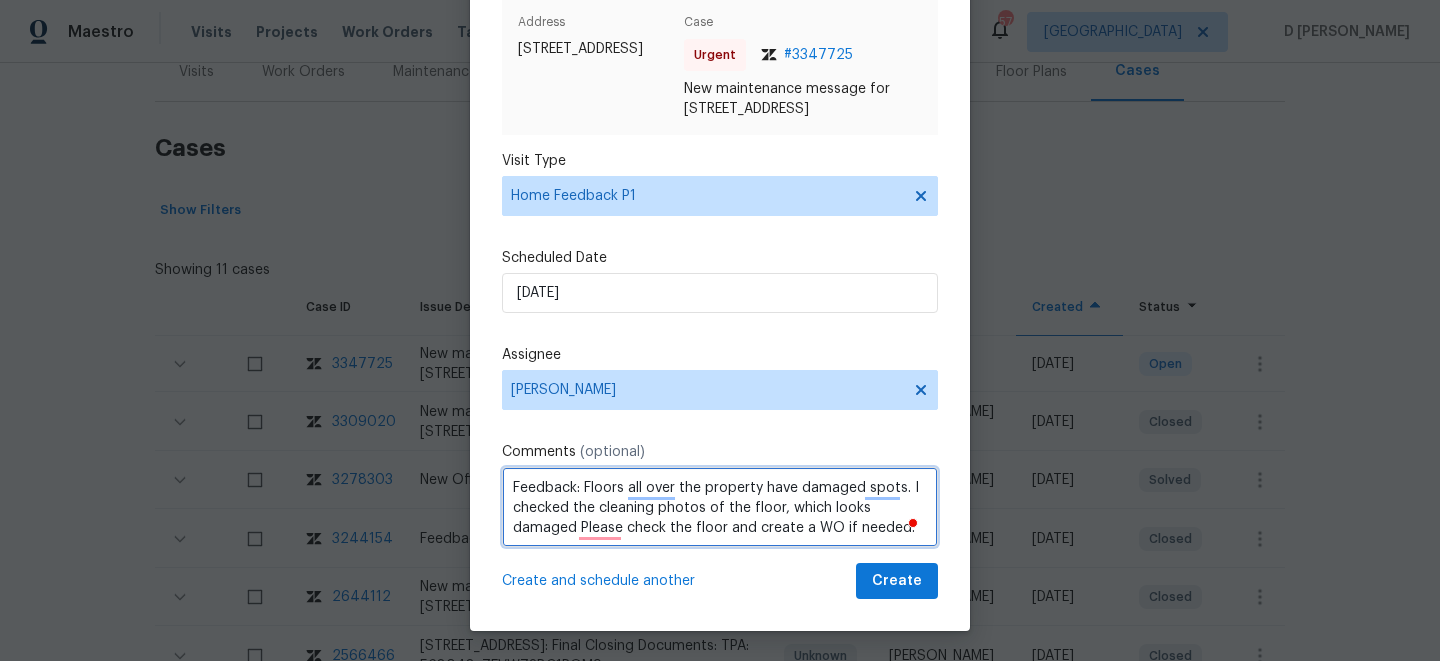 scroll, scrollTop: 2, scrollLeft: 0, axis: vertical 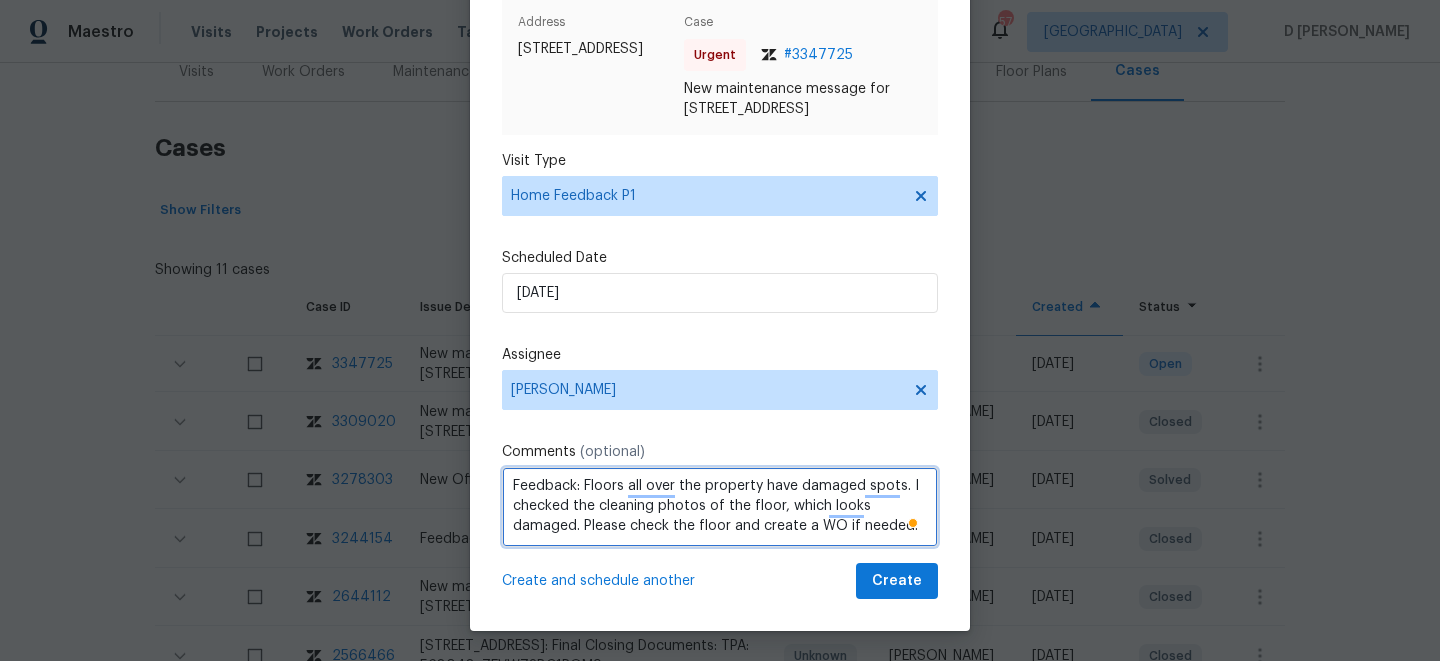 type on "Feedback: Floors all over the property have damaged spots. I checked the cleaning photos of the floor, which looks damaged. Please check the floor and create a WO if needed." 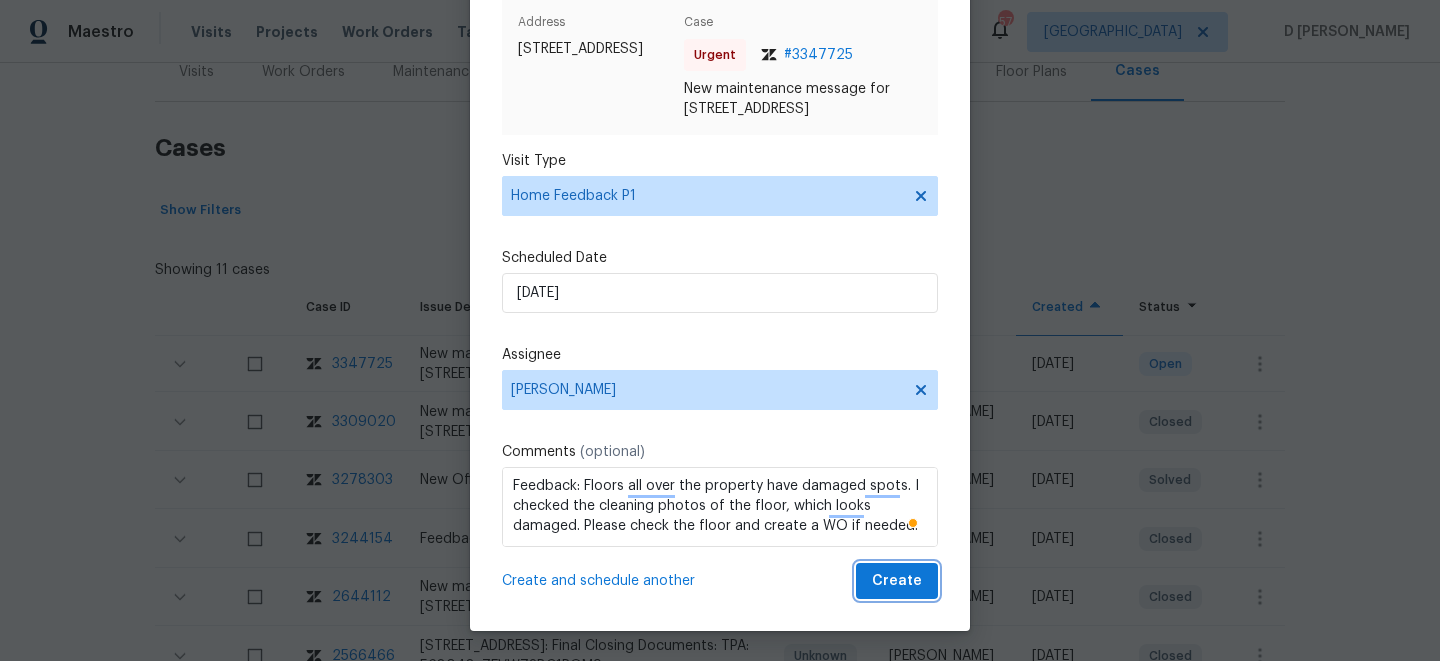 click on "Create" at bounding box center (897, 581) 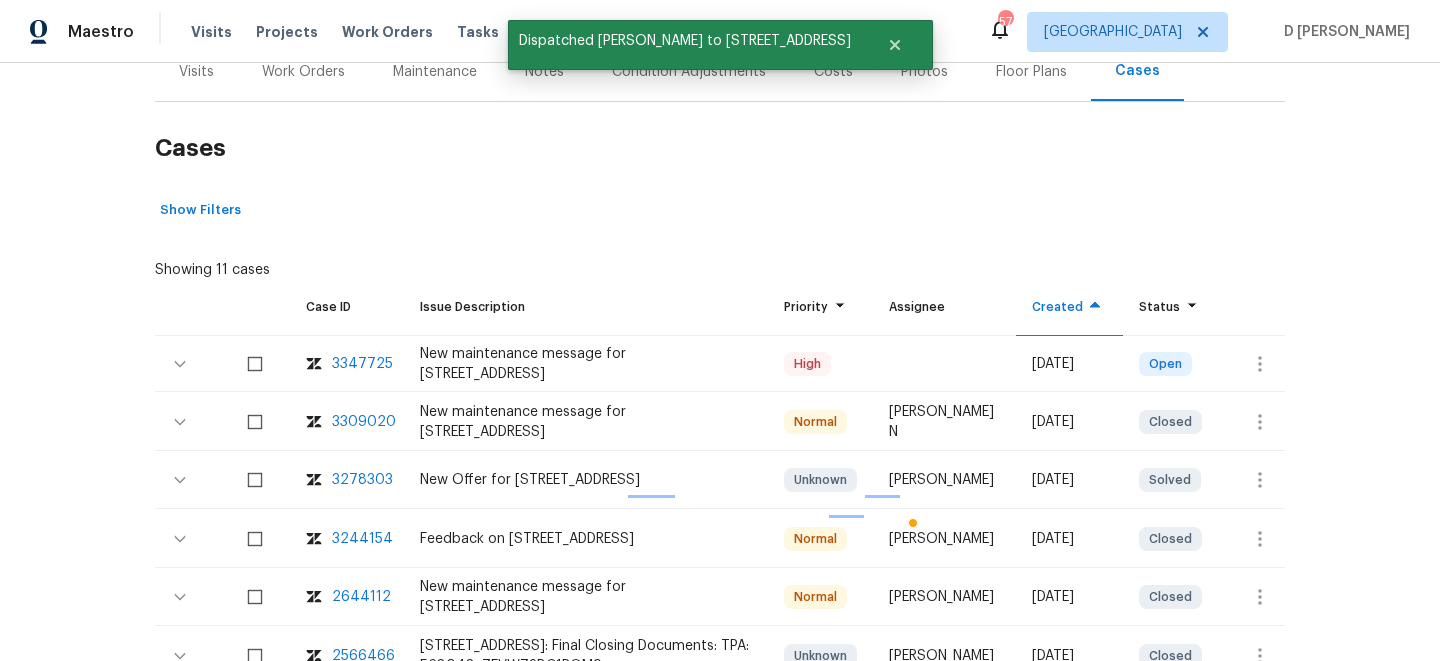 scroll, scrollTop: 0, scrollLeft: 0, axis: both 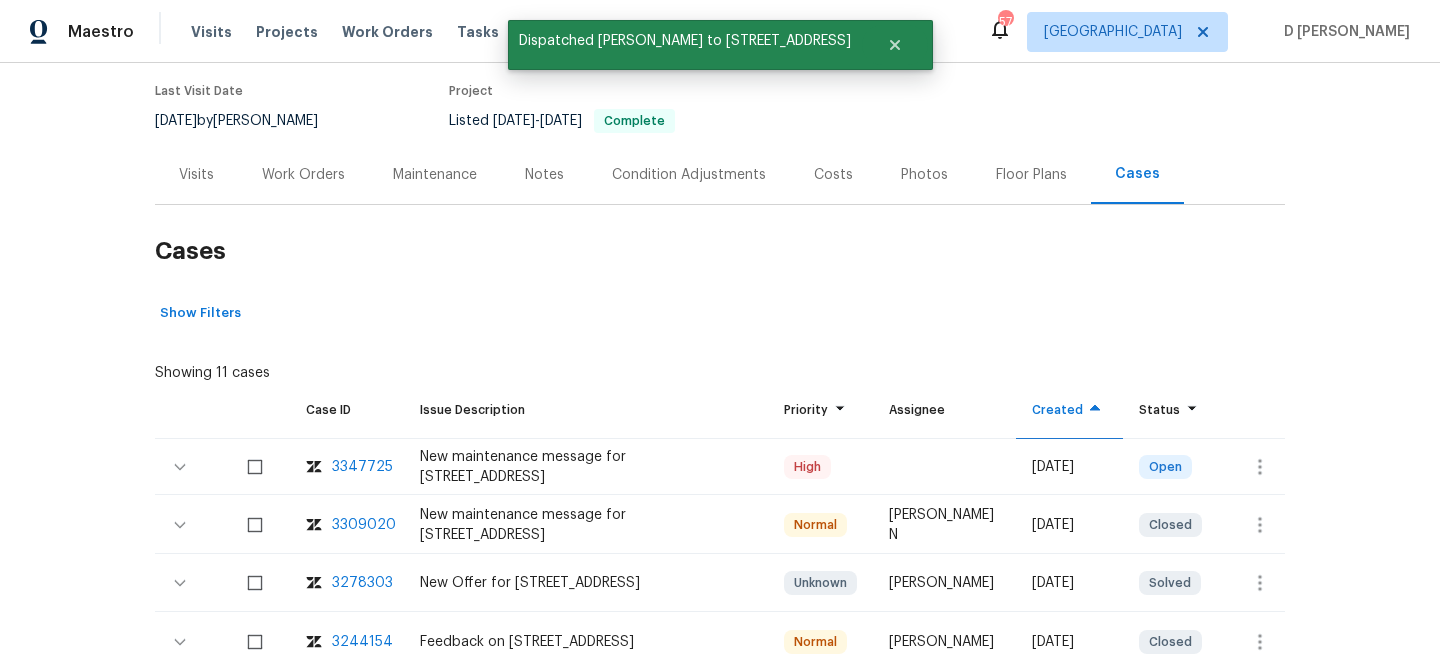 click on "Visits" at bounding box center (196, 175) 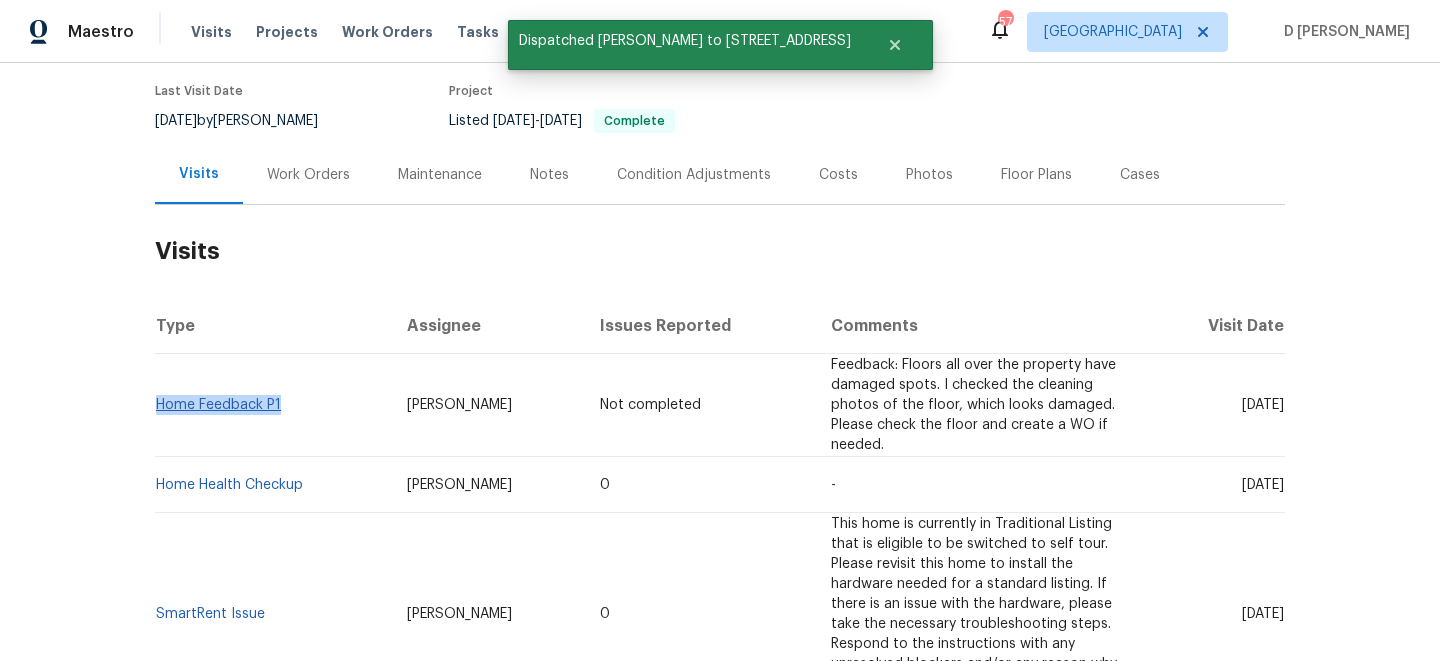 drag, startPoint x: 294, startPoint y: 408, endPoint x: 158, endPoint y: 401, distance: 136.18002 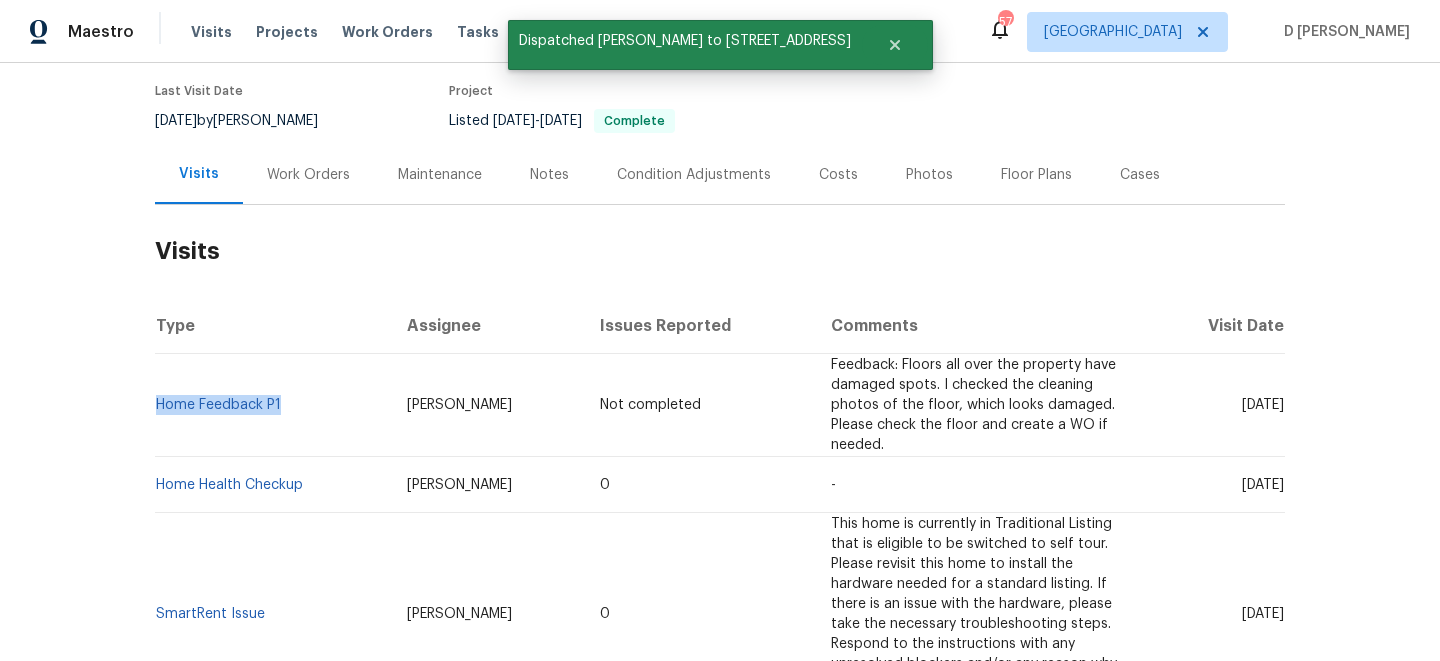 copy on "Home Feedback P1" 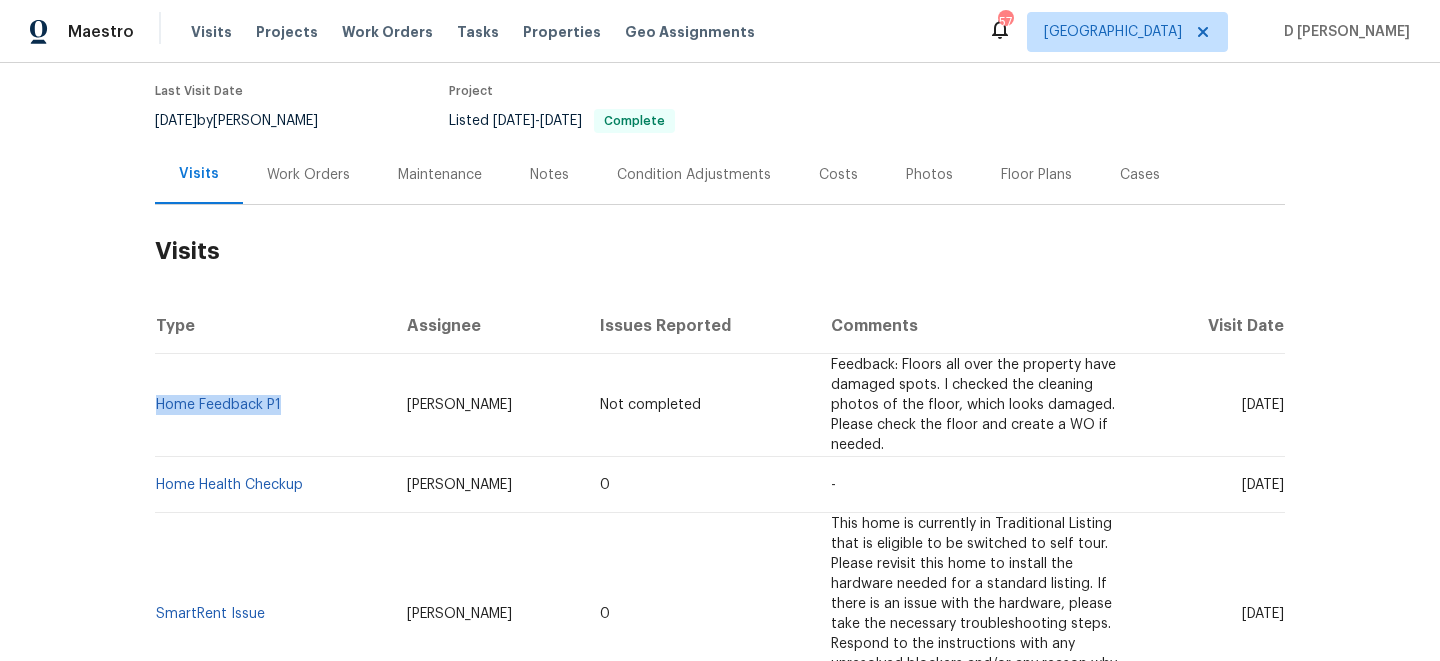 copy on "Home Feedback P1" 